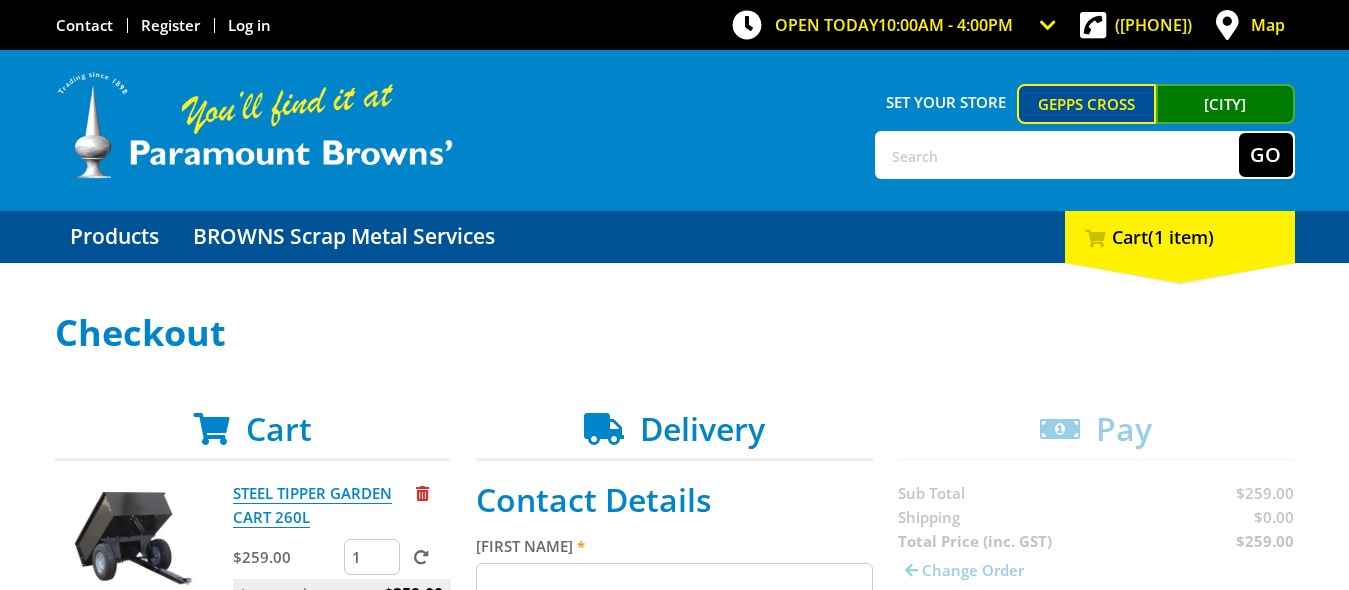 scroll, scrollTop: 0, scrollLeft: 0, axis: both 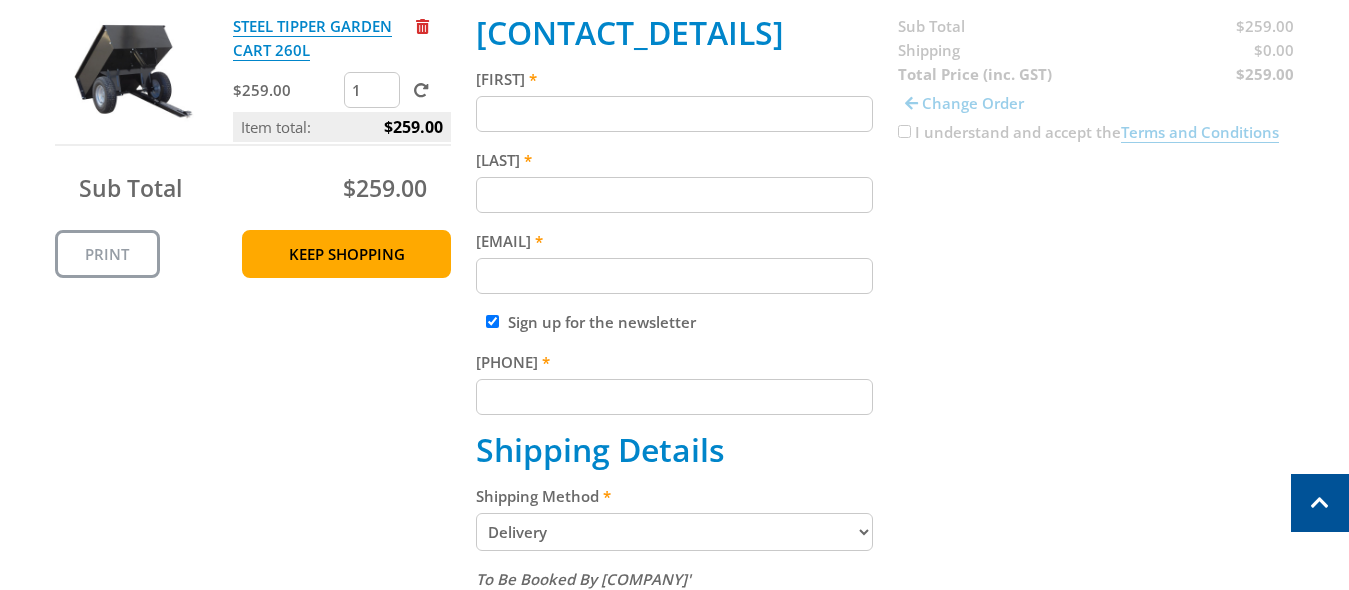 click on "First name" at bounding box center [674, 114] 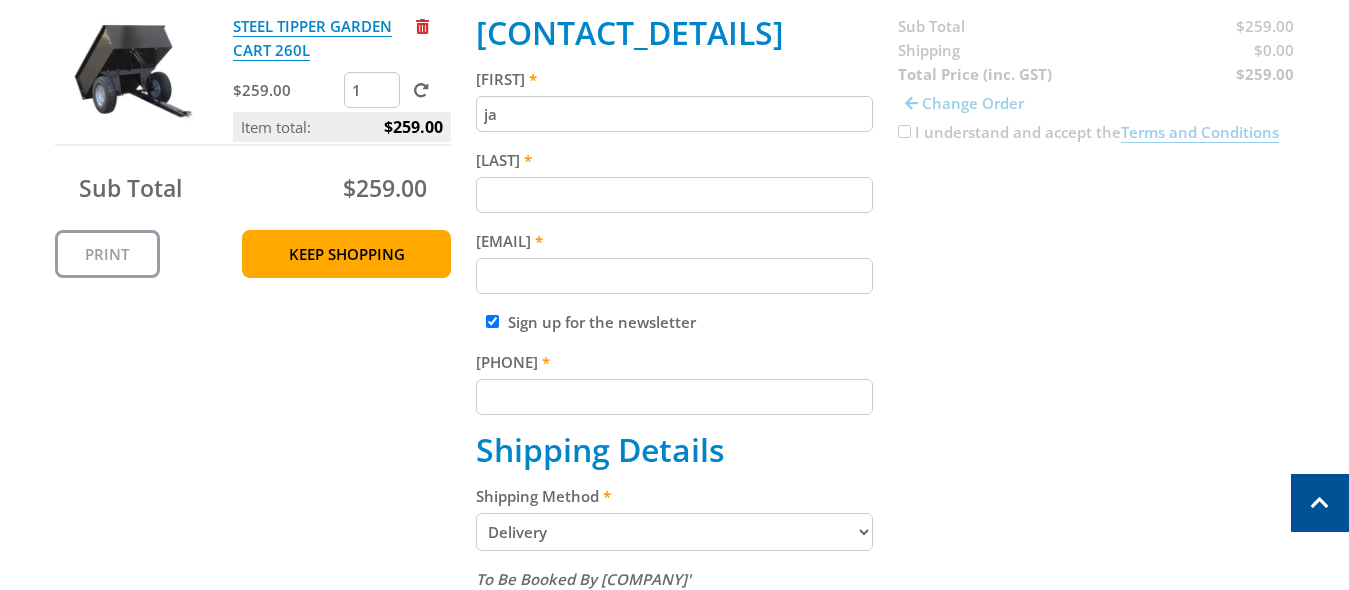 type on "j" 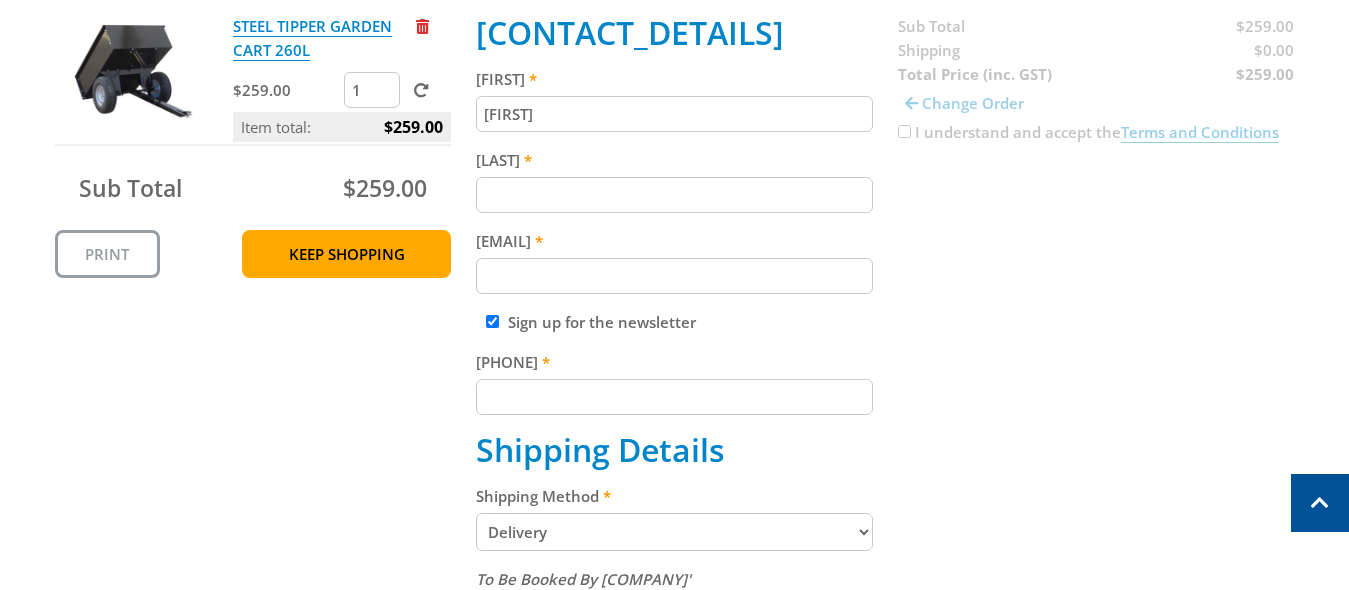 type on "[FIRST]" 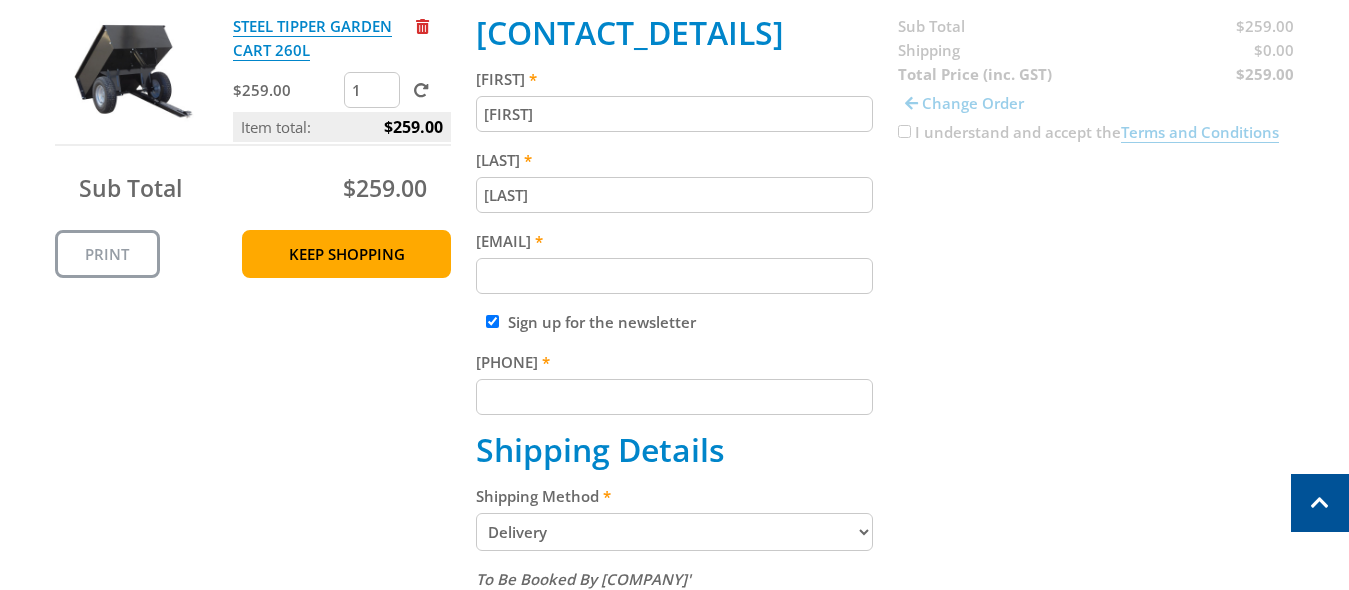 type on "Bosnjakovic" 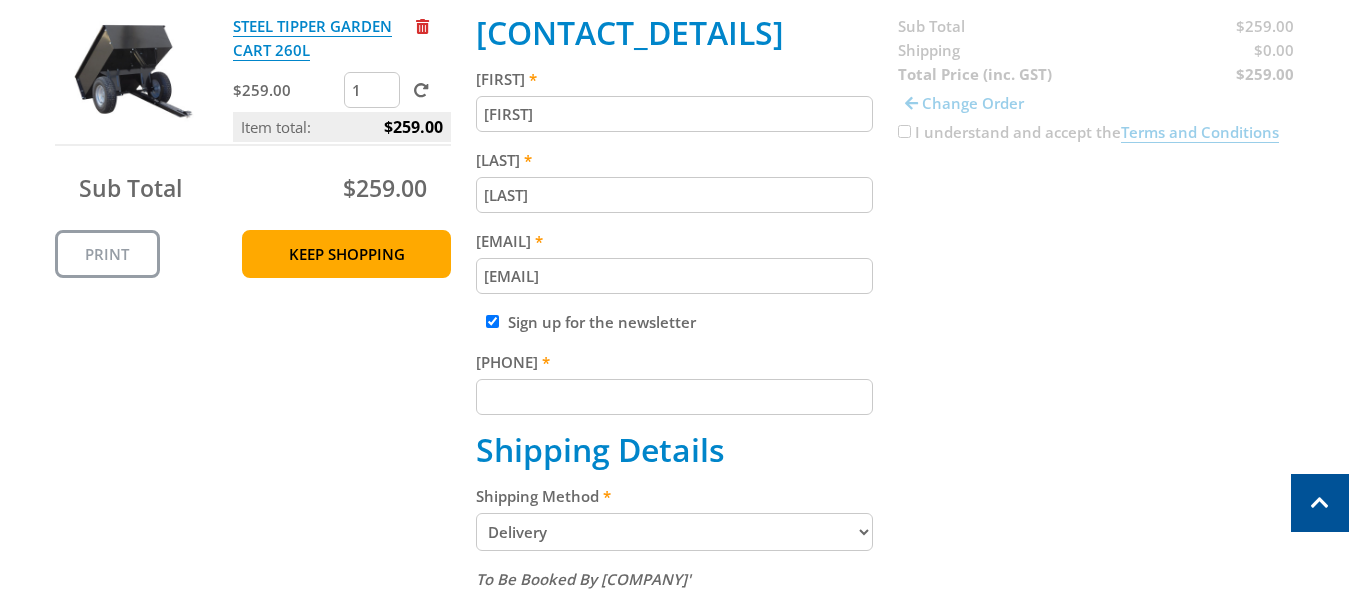 type on "[EMAIL]" 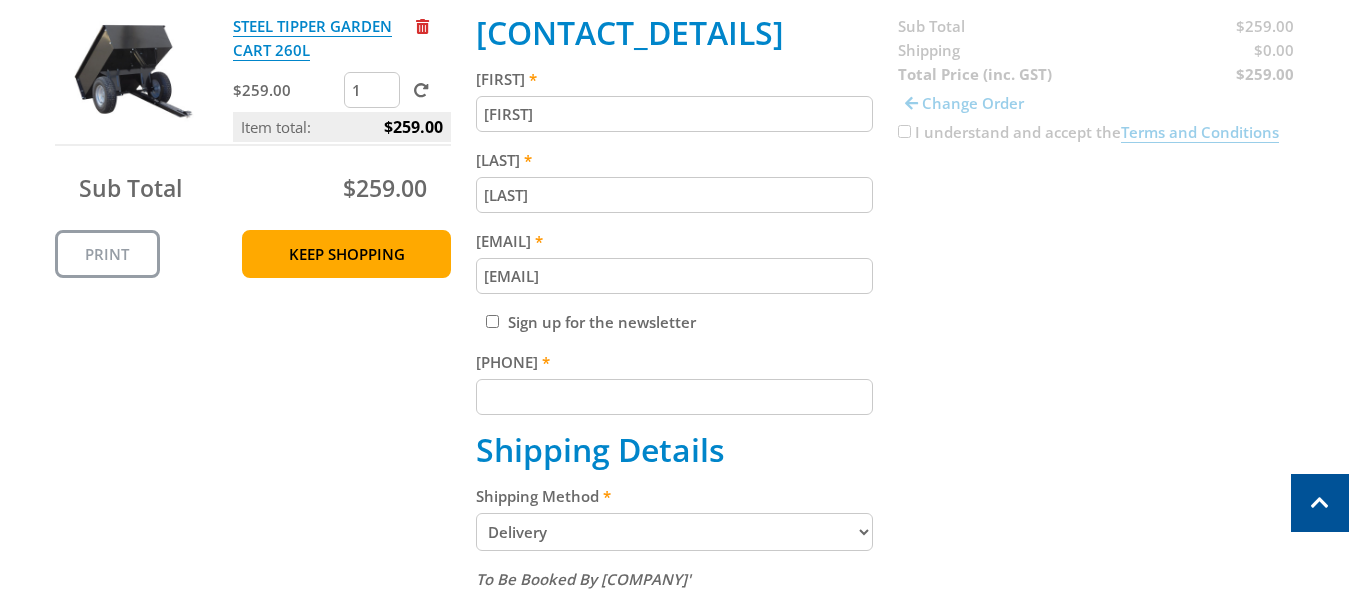 click on "Phone" at bounding box center [674, 397] 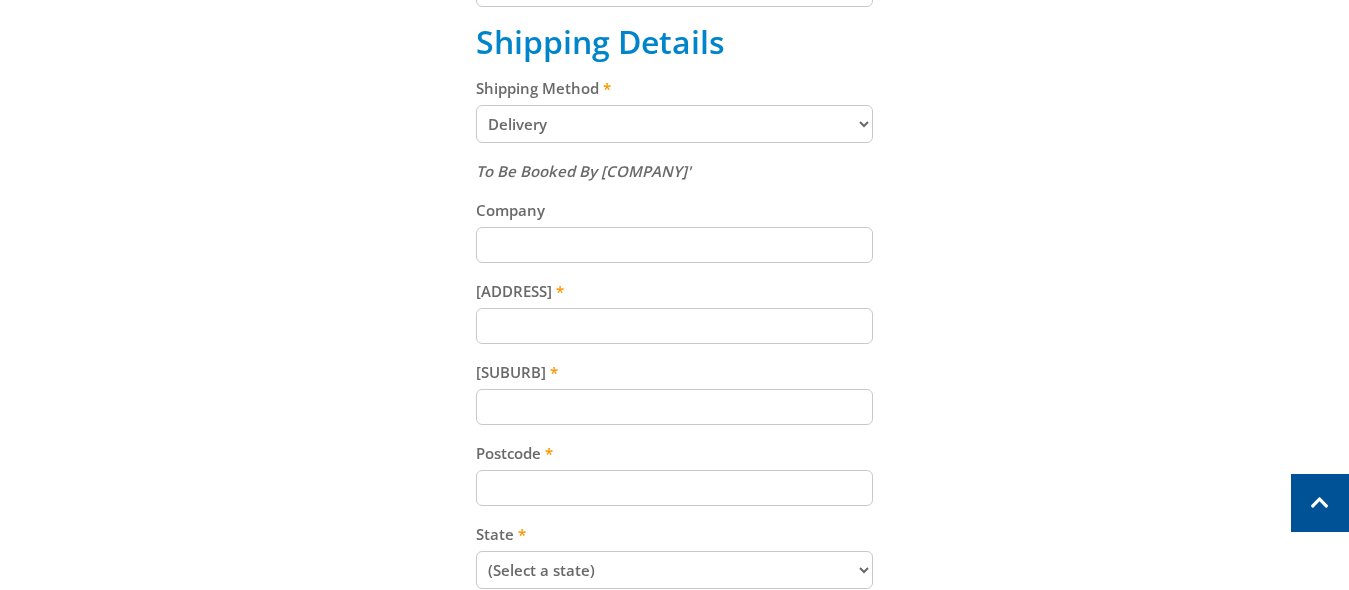 scroll, scrollTop: 880, scrollLeft: 0, axis: vertical 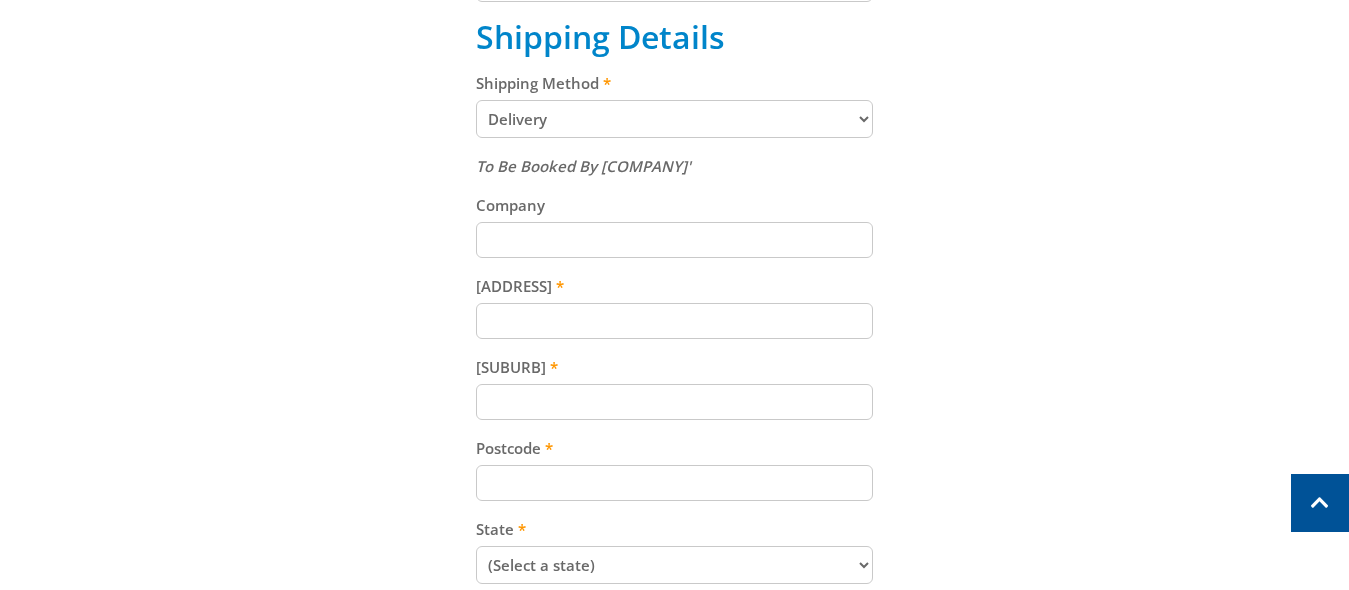 type on "[PHONE]" 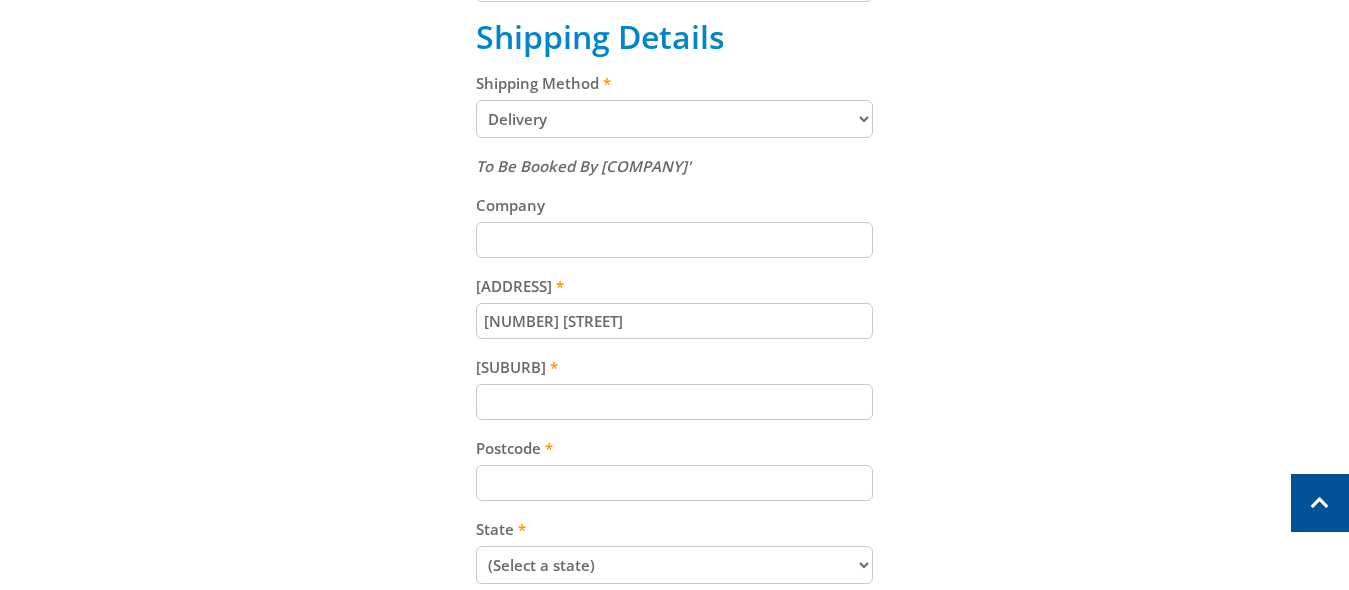 type on "[NUMBER] [STREET]" 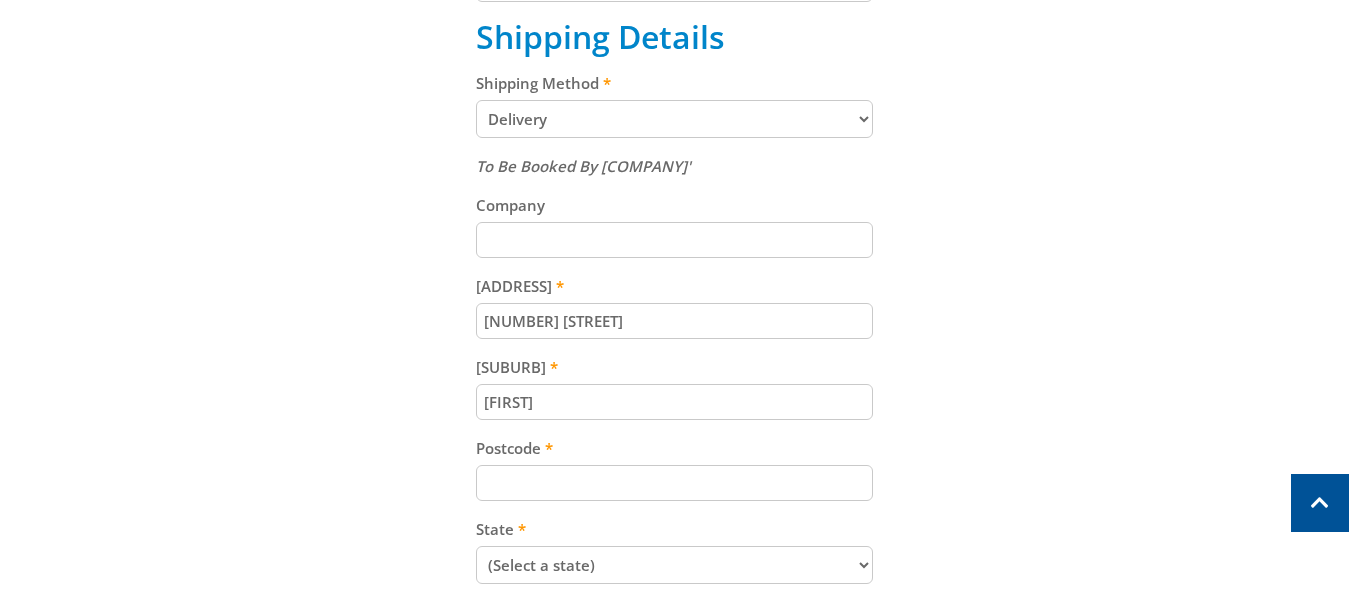 type on "[CITY]" 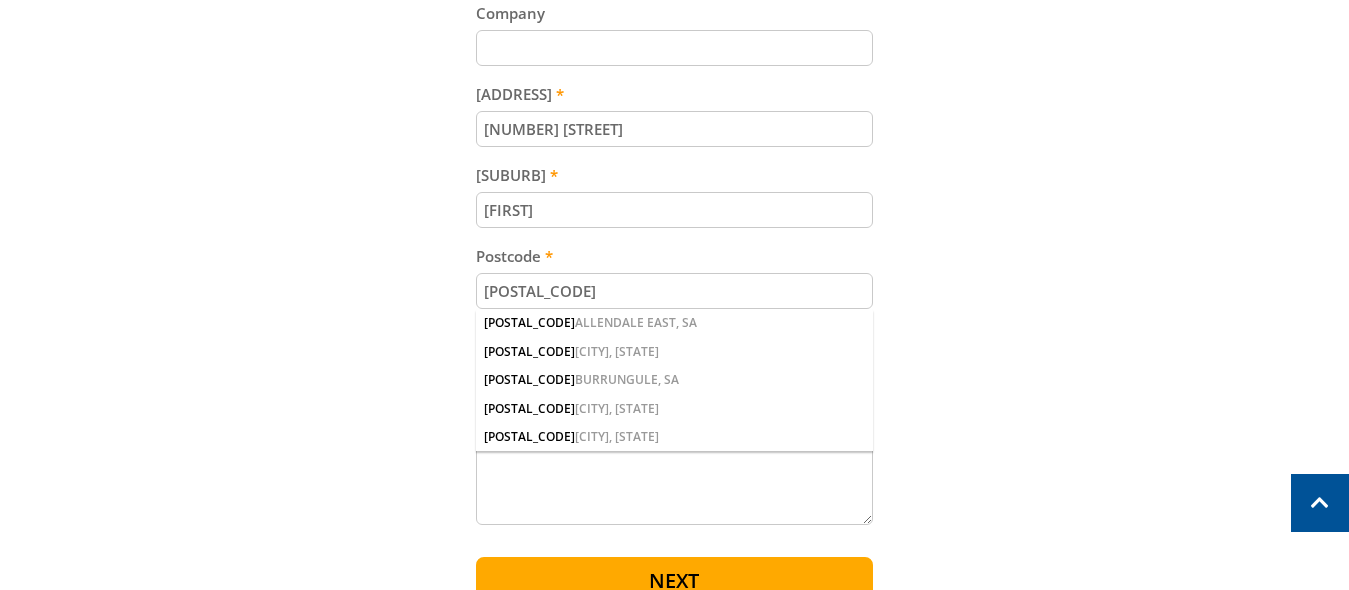 scroll, scrollTop: 1076, scrollLeft: 0, axis: vertical 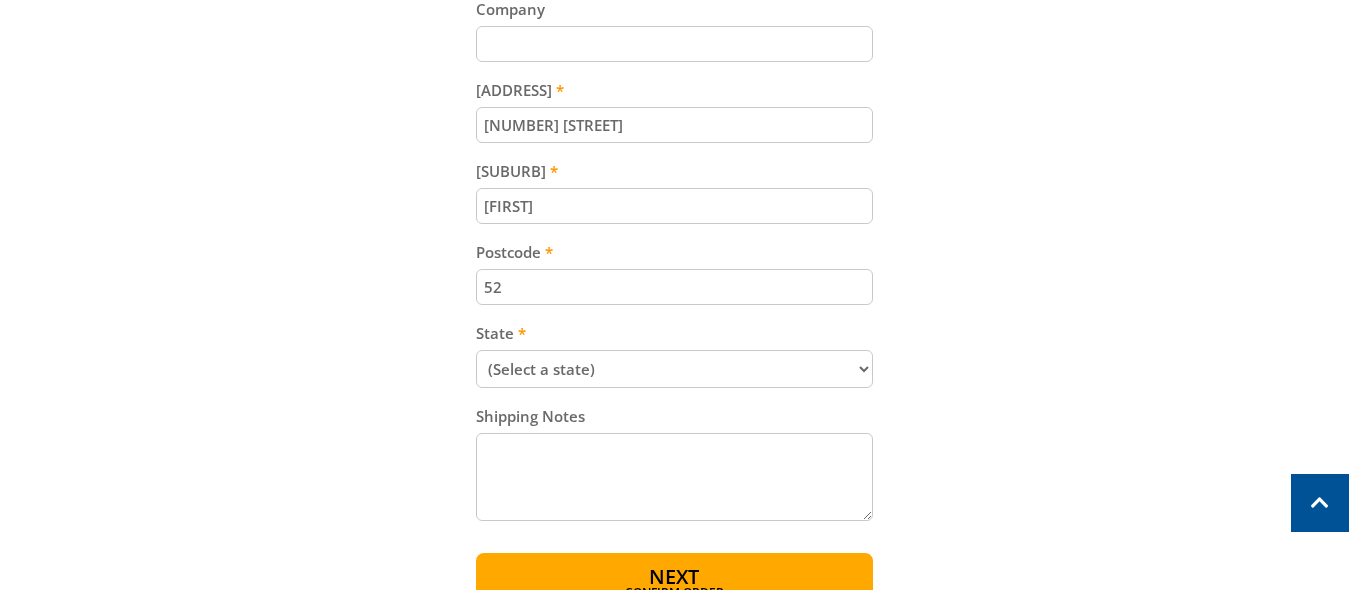 click on "52" at bounding box center [674, 287] 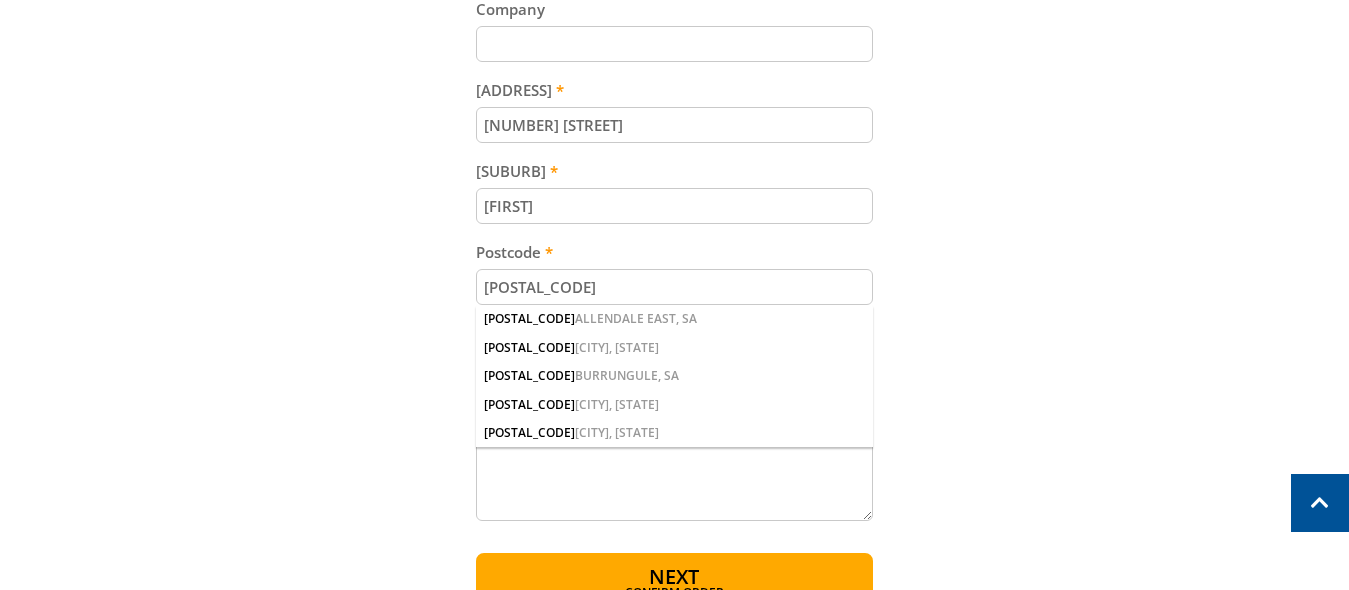 type on "5291" 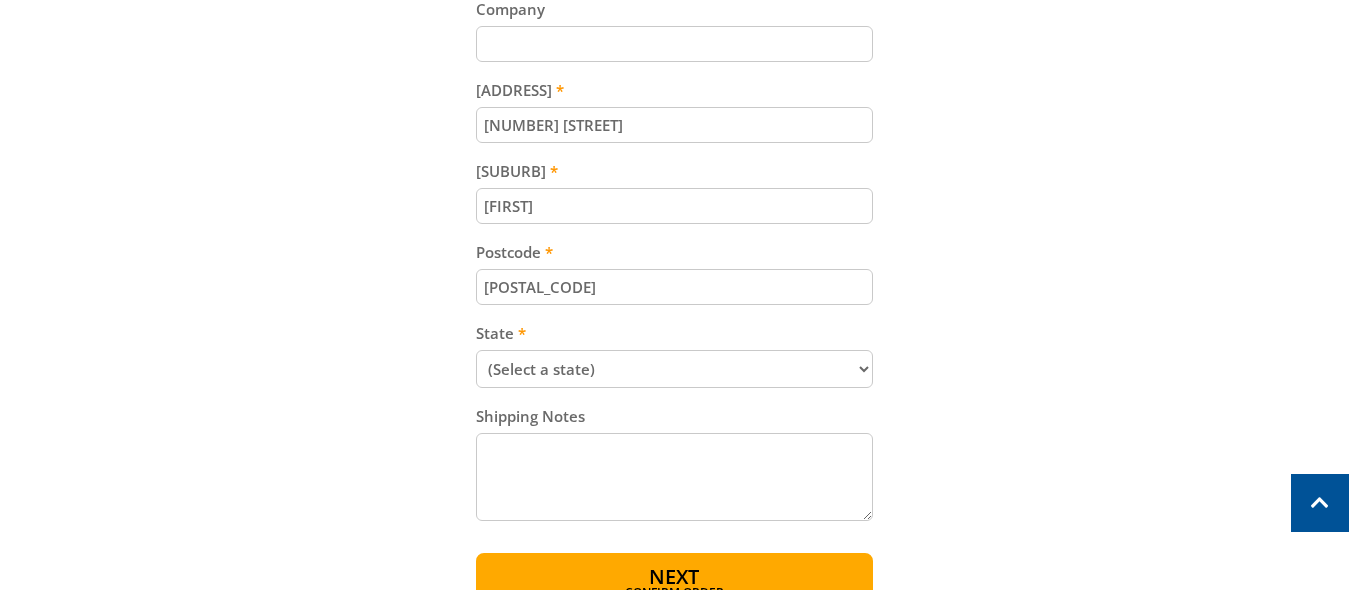 click on "(Select a state)
South Australia
Victoria
New South Wales
Queensland
Western Australia
Tasmania
Australian Capital Territory
Northern Territory
Other" at bounding box center [674, 369] 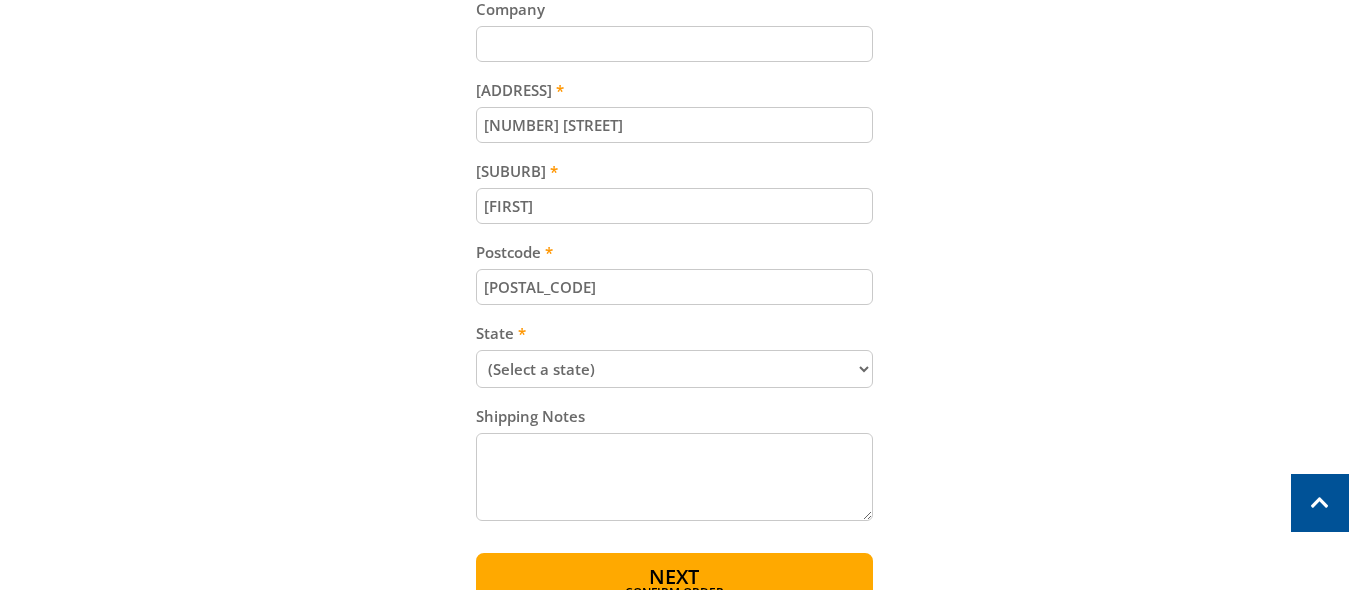 select on "SA" 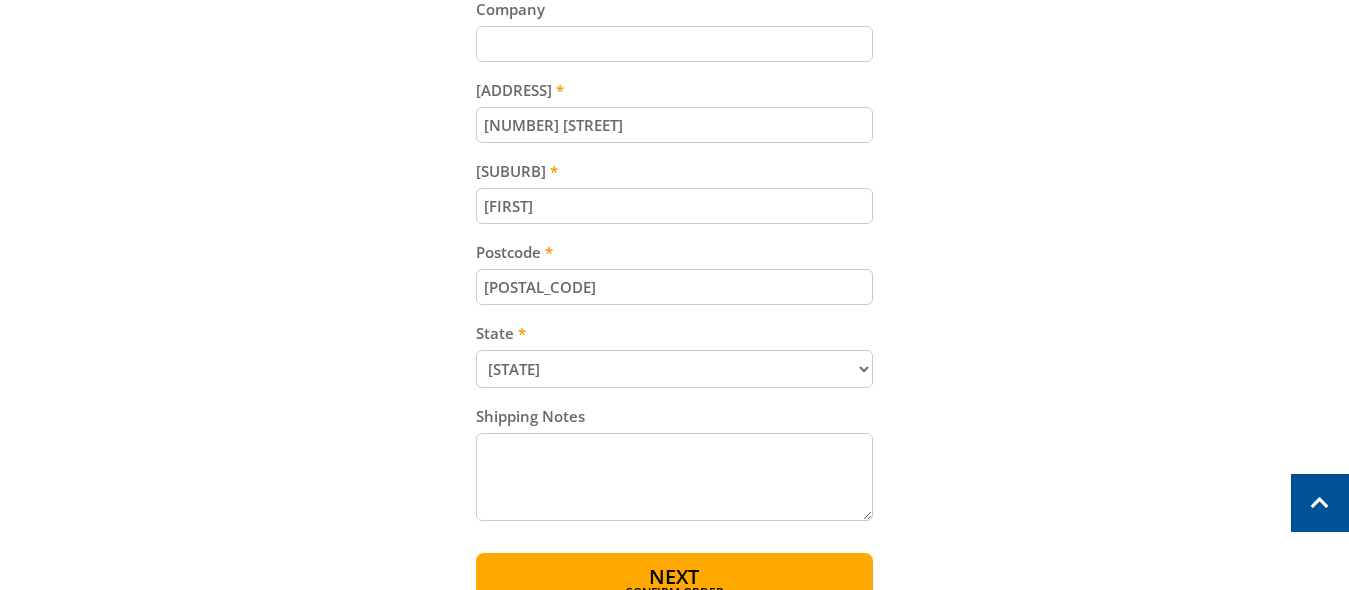 click on "(Select a state)
South Australia
Victoria
New South Wales
Queensland
Western Australia
Tasmania
Australian Capital Territory
Northern Territory
Other" at bounding box center (674, 369) 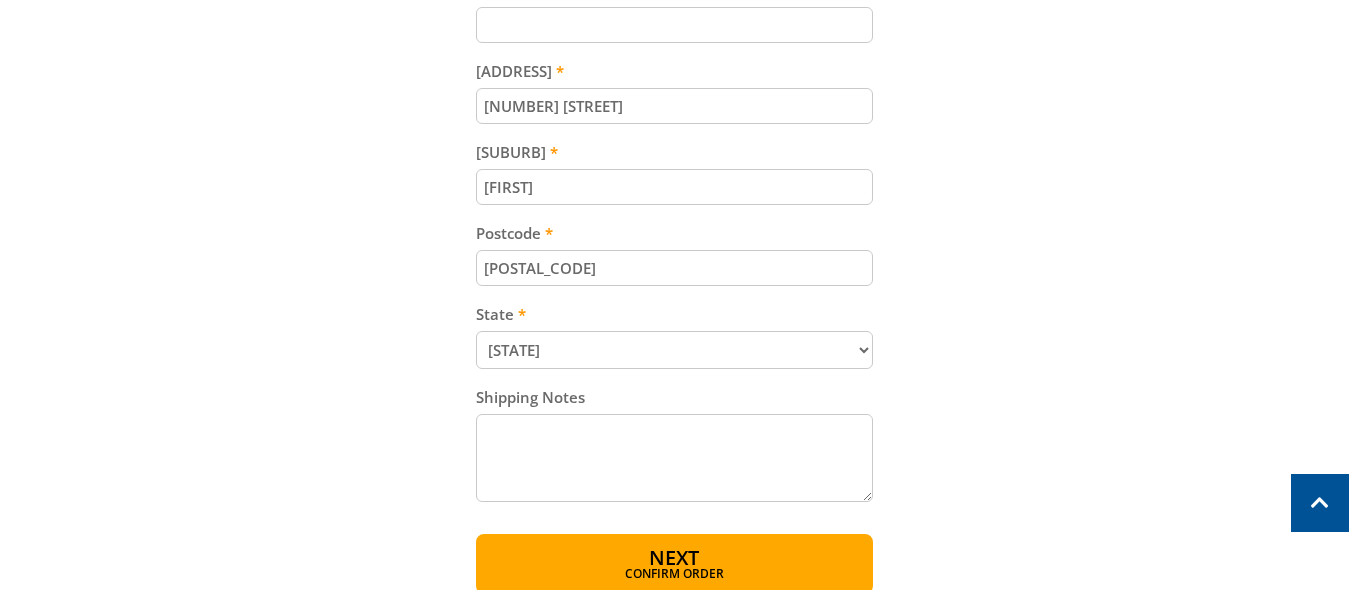 scroll, scrollTop: 1090, scrollLeft: 0, axis: vertical 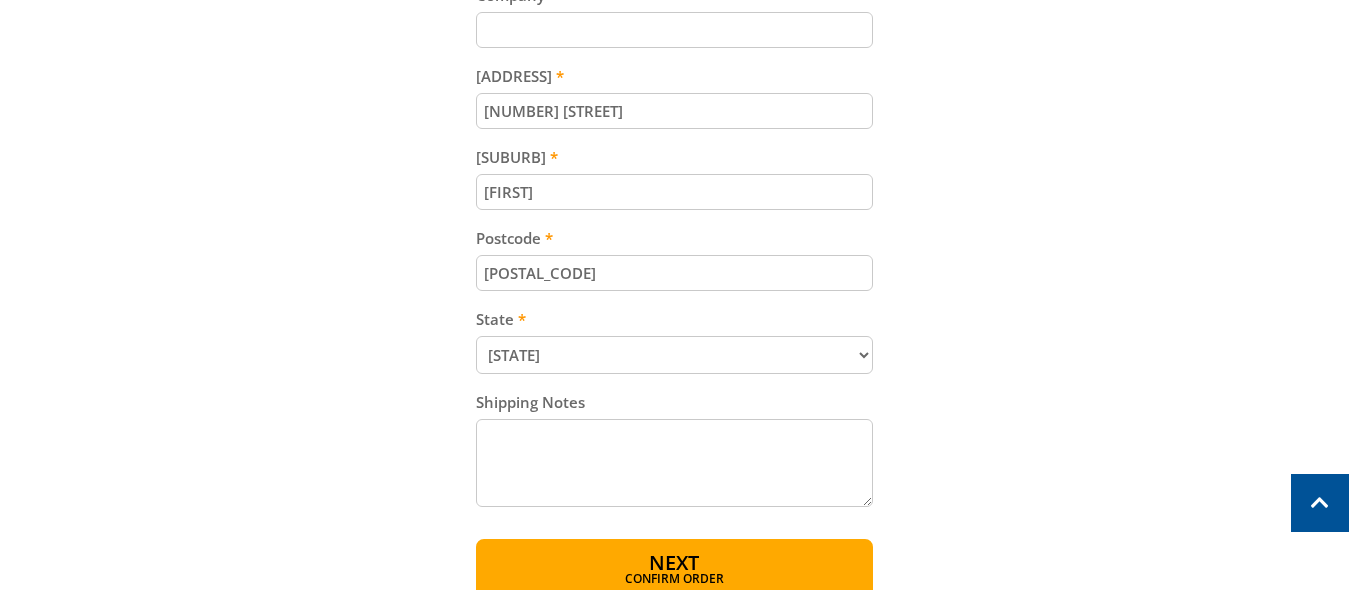 click on "5291" at bounding box center [674, 273] 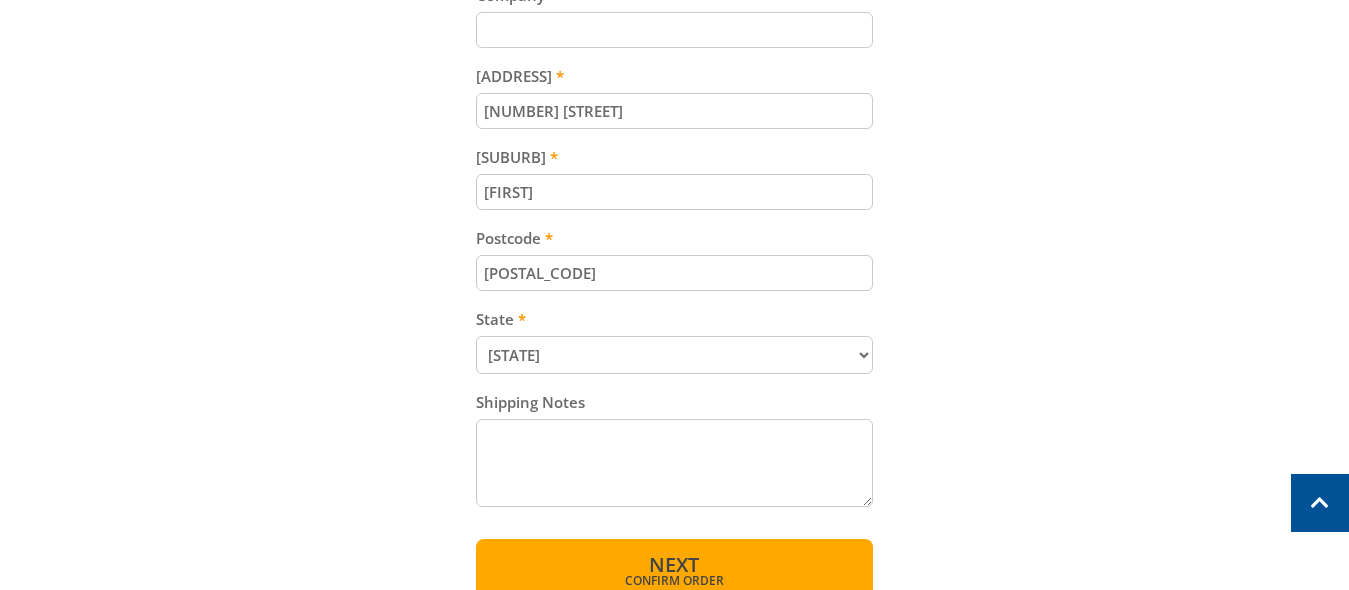click on "Next
Confirm order" at bounding box center (674, 569) 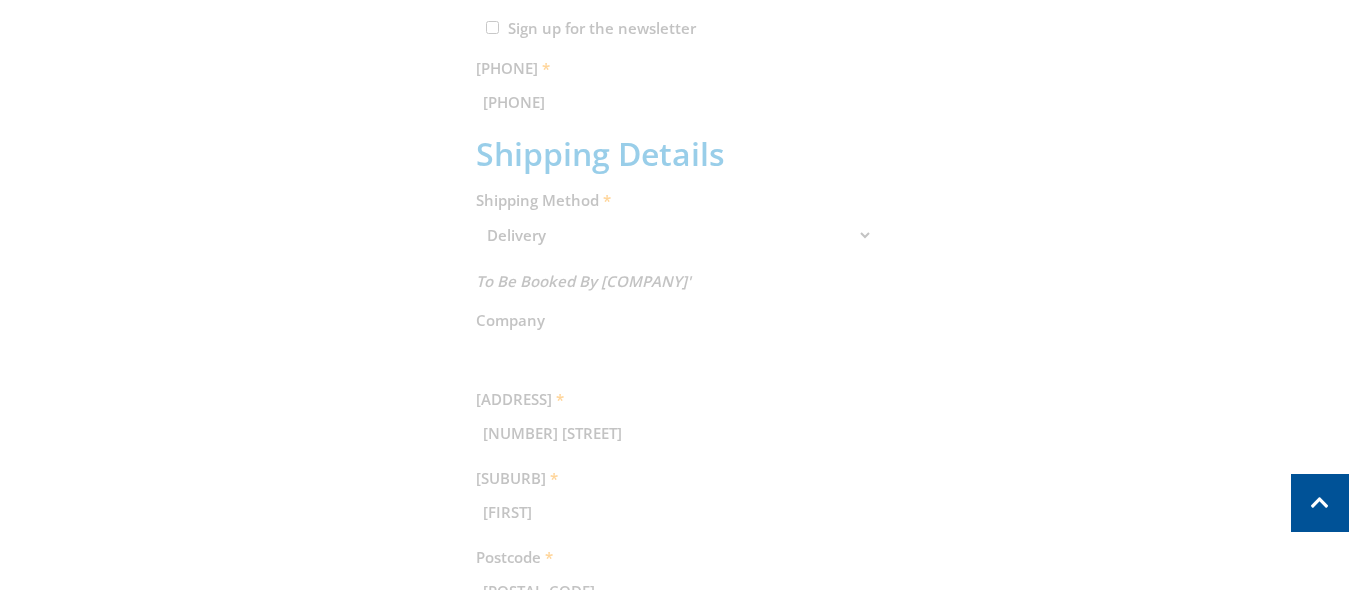 scroll, scrollTop: 410, scrollLeft: 0, axis: vertical 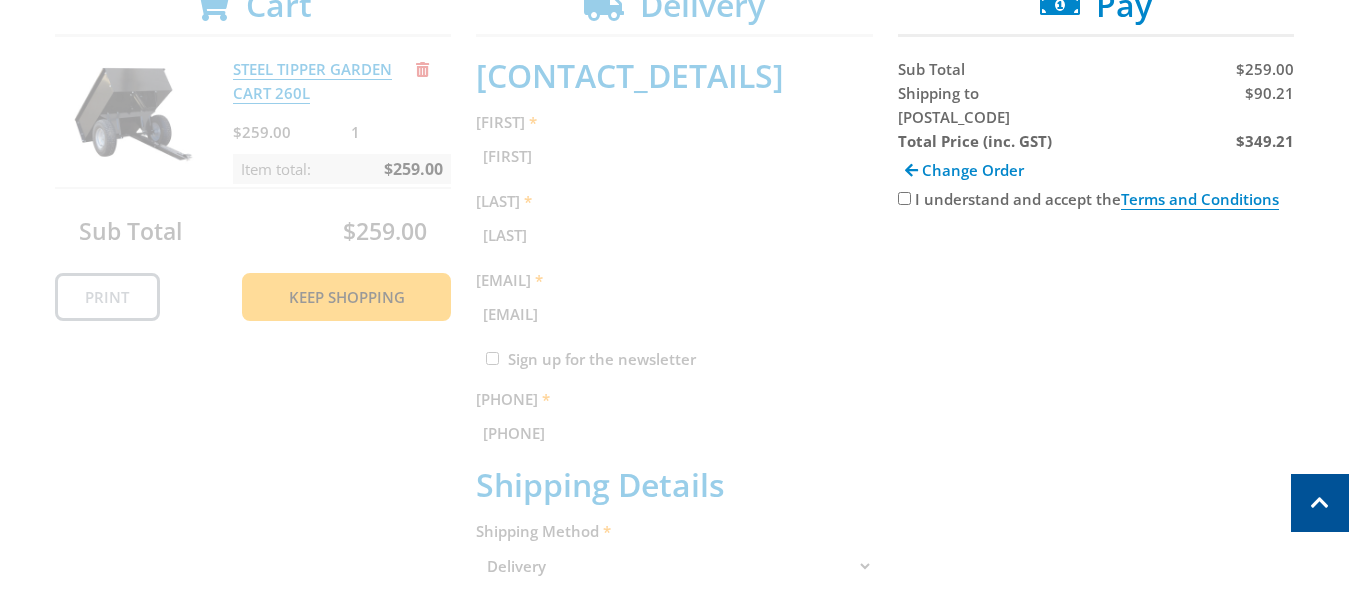 click on "I understand and accept the  Terms and Conditions" at bounding box center [1097, 199] 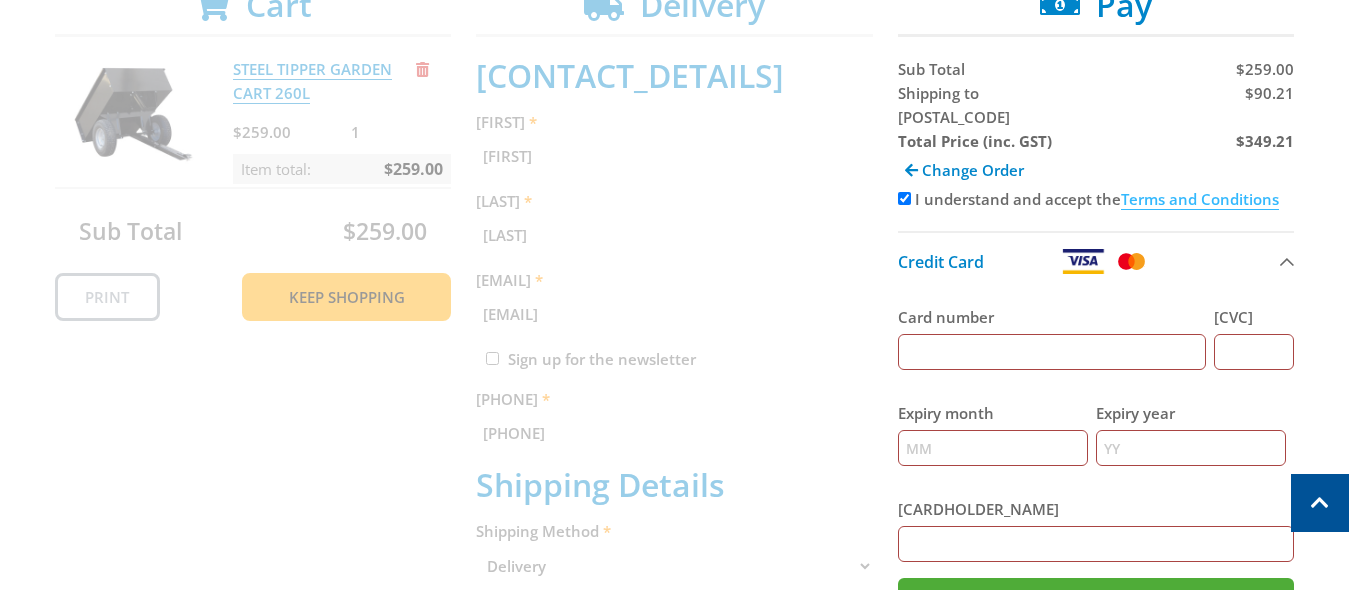 click on "Terms and Conditions" at bounding box center (1200, 199) 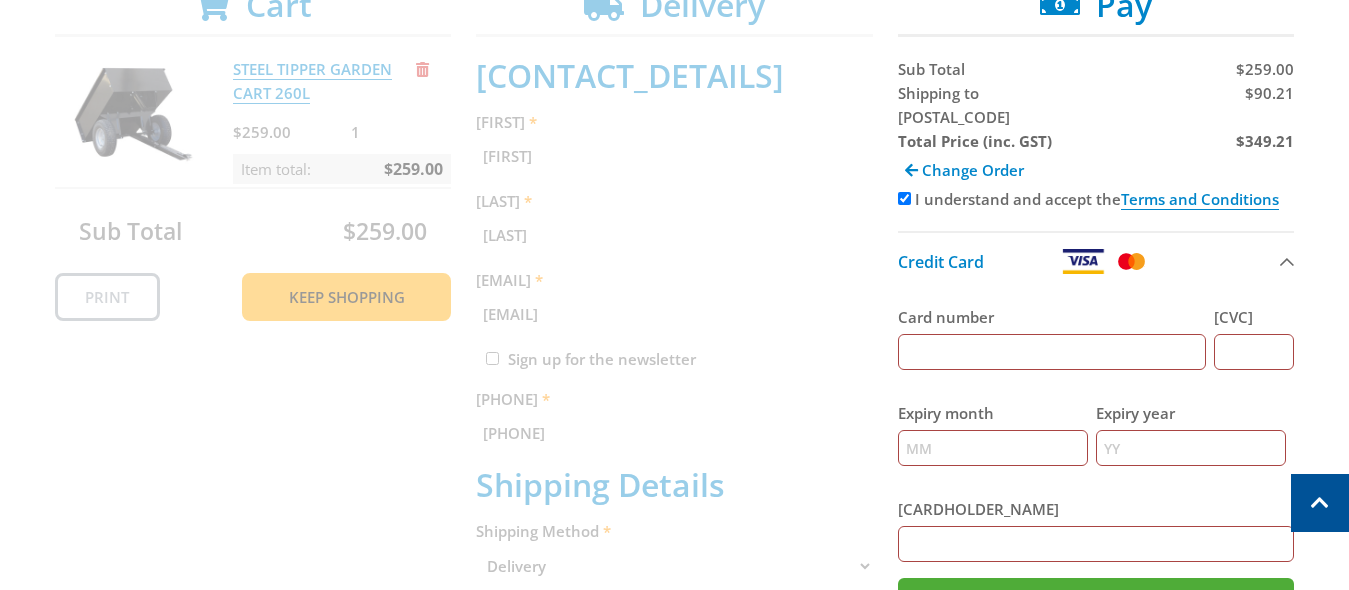 click on "Card number" at bounding box center (1052, 352) 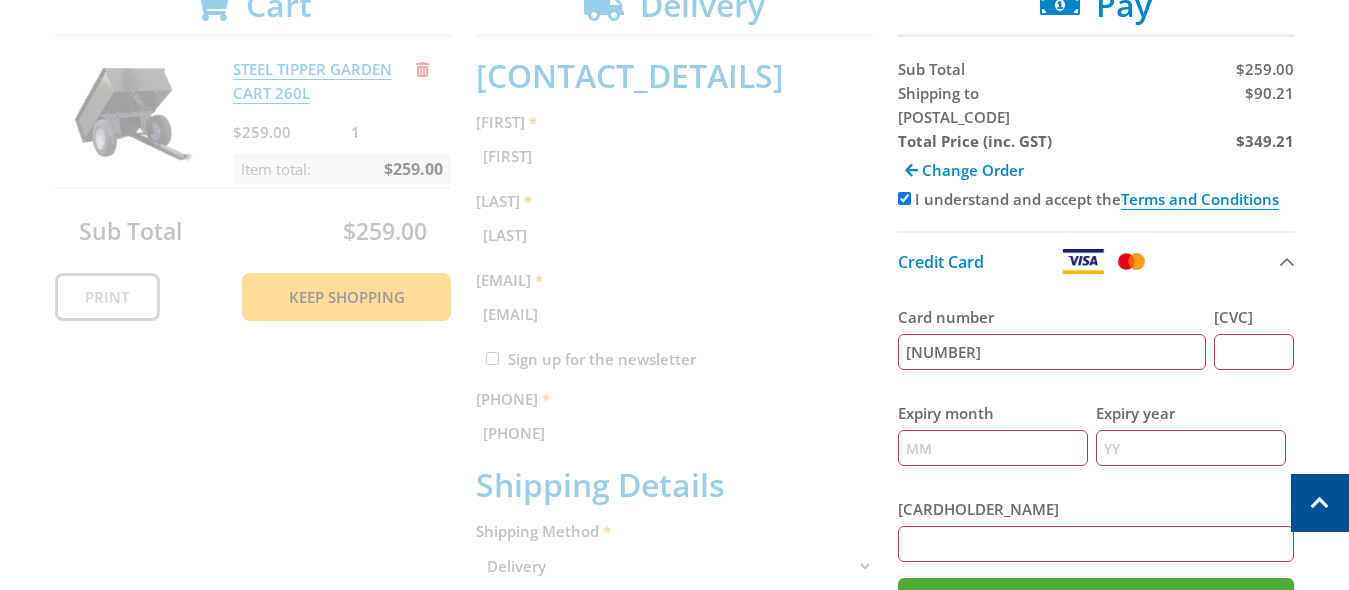 type on "560254642262070" 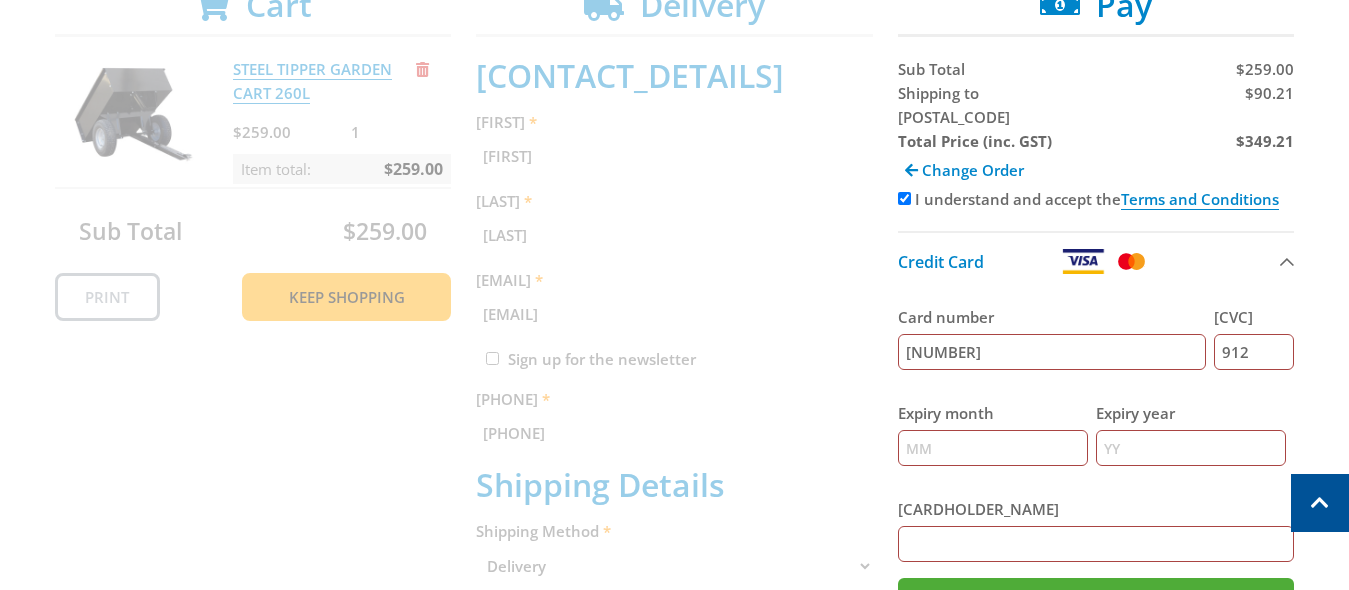 type on "912" 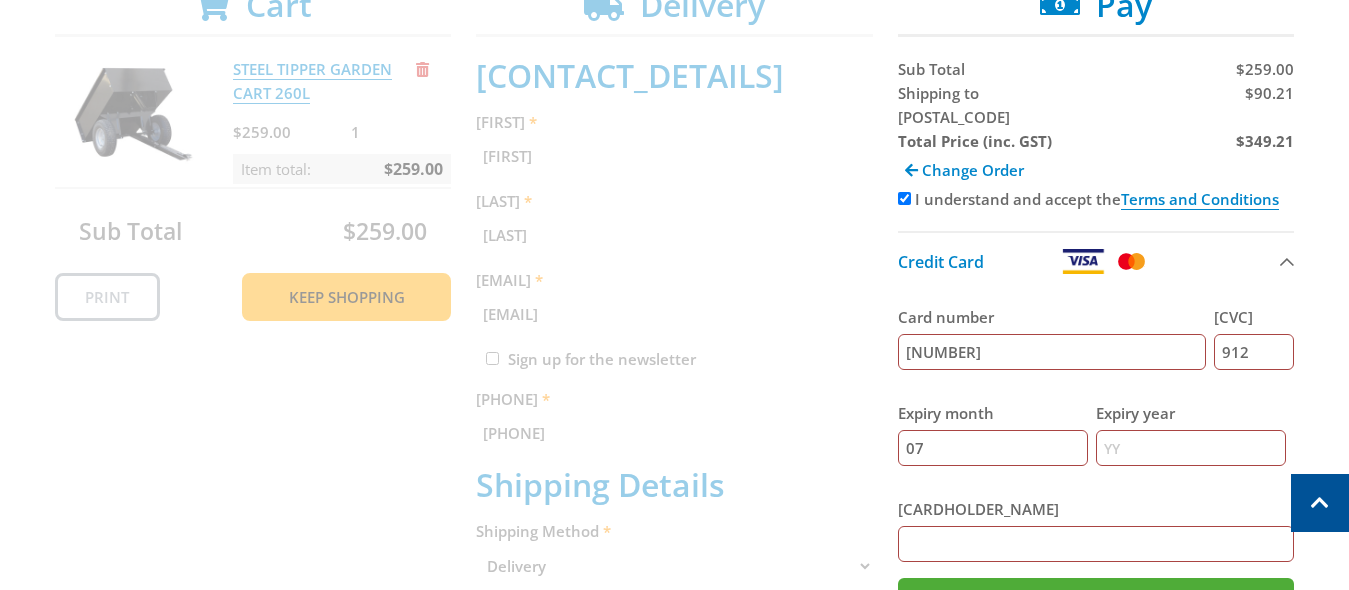 type on "07" 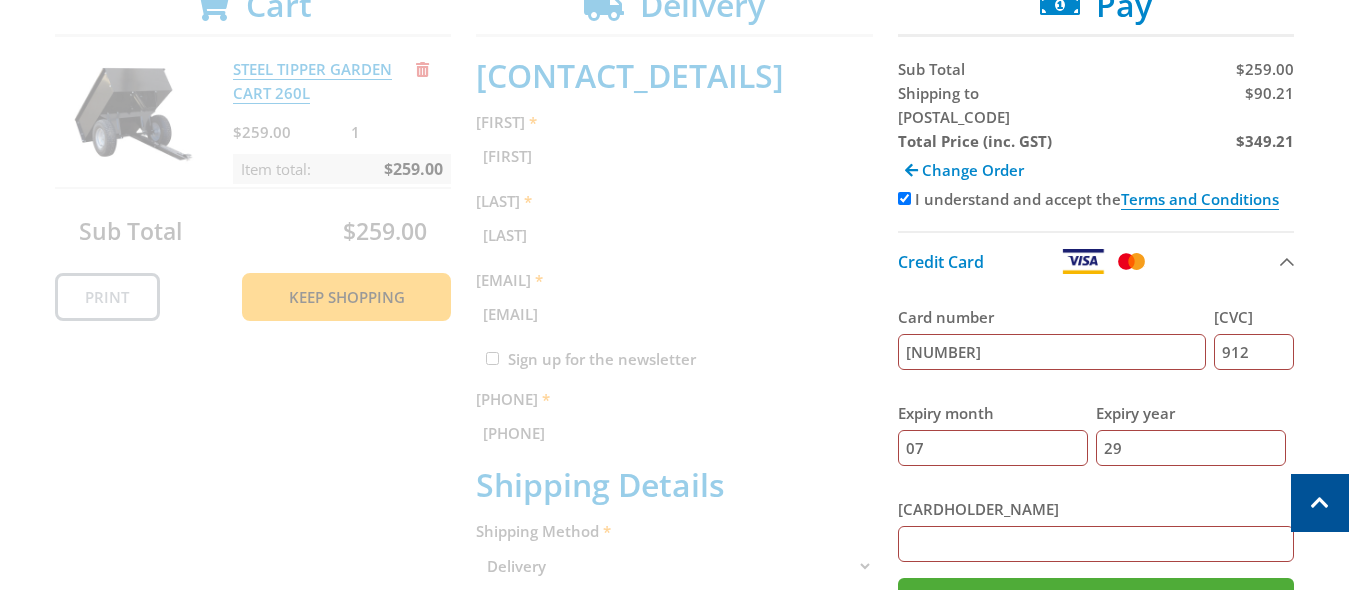 type on "29" 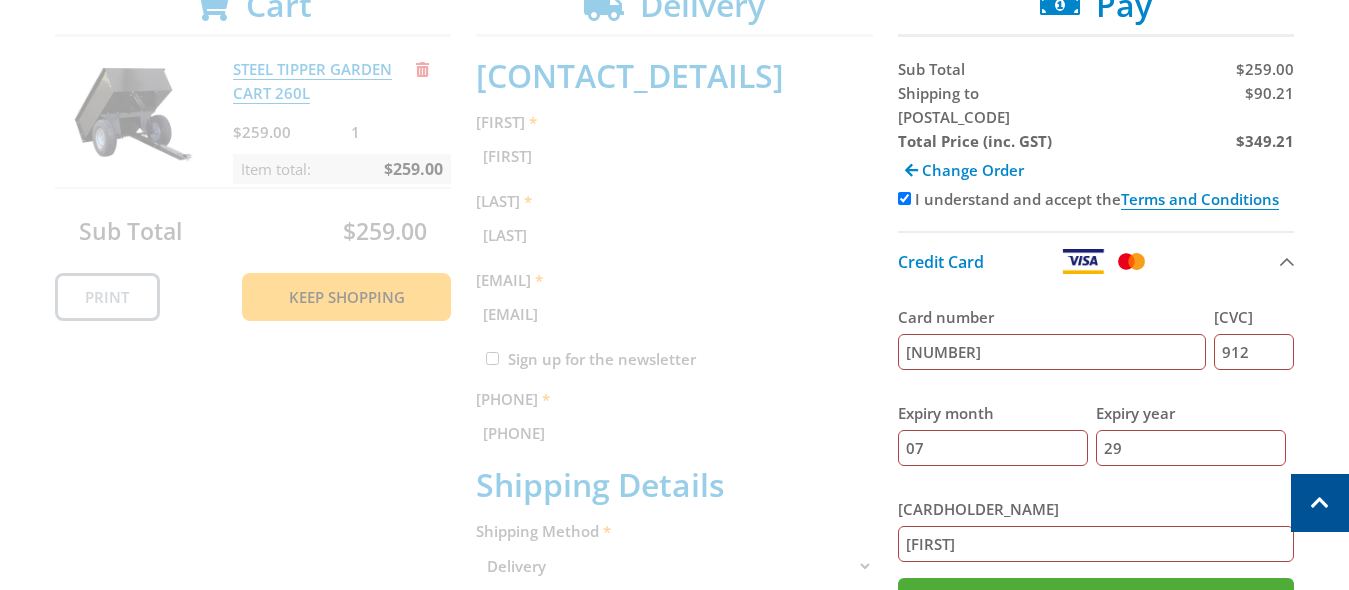 click on "Card holder name" at bounding box center (1096, 509) 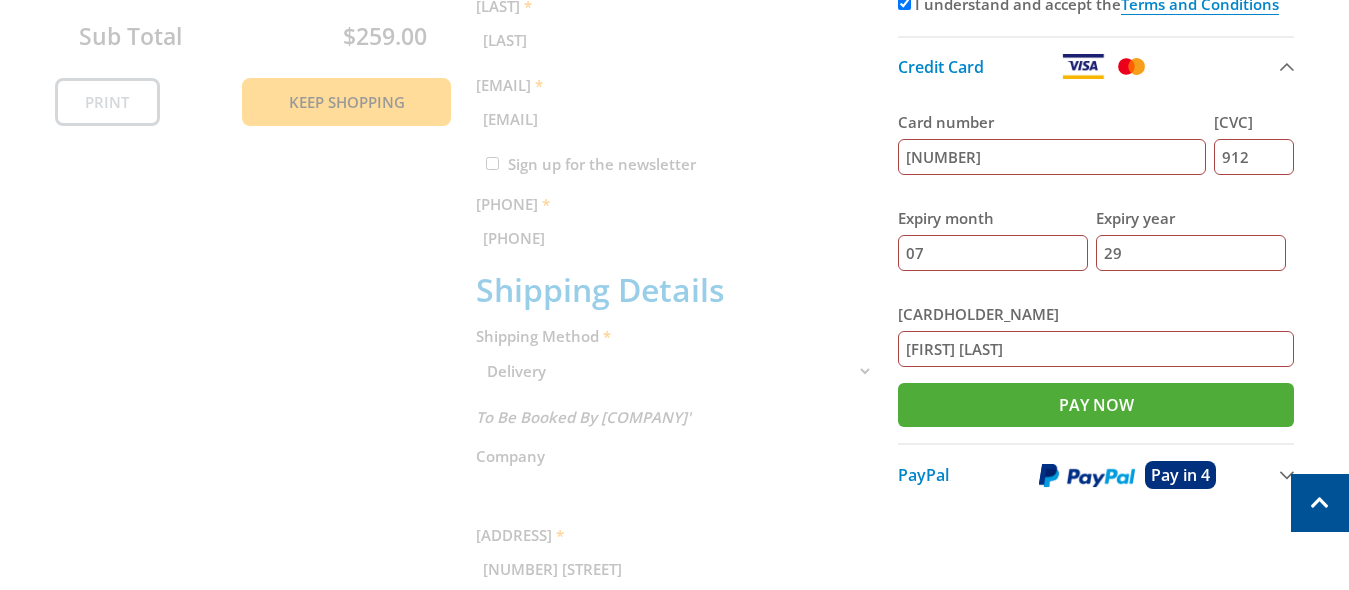 scroll, scrollTop: 678, scrollLeft: 0, axis: vertical 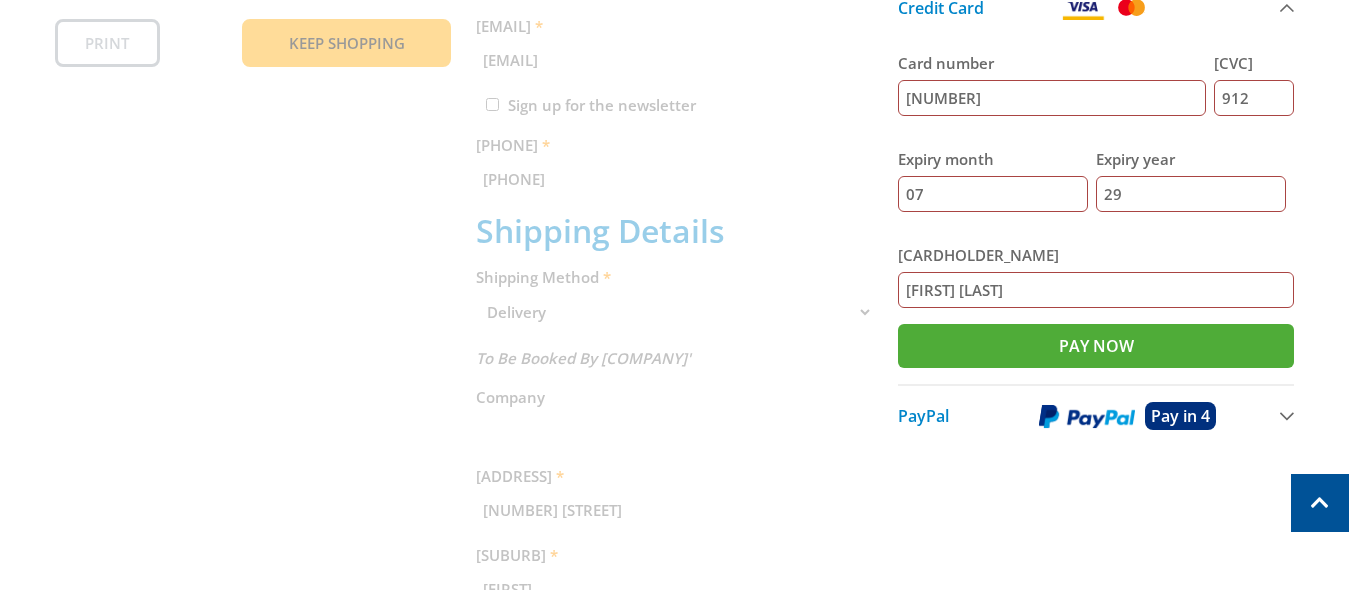 type on "Jasmina Bosnjakovic" 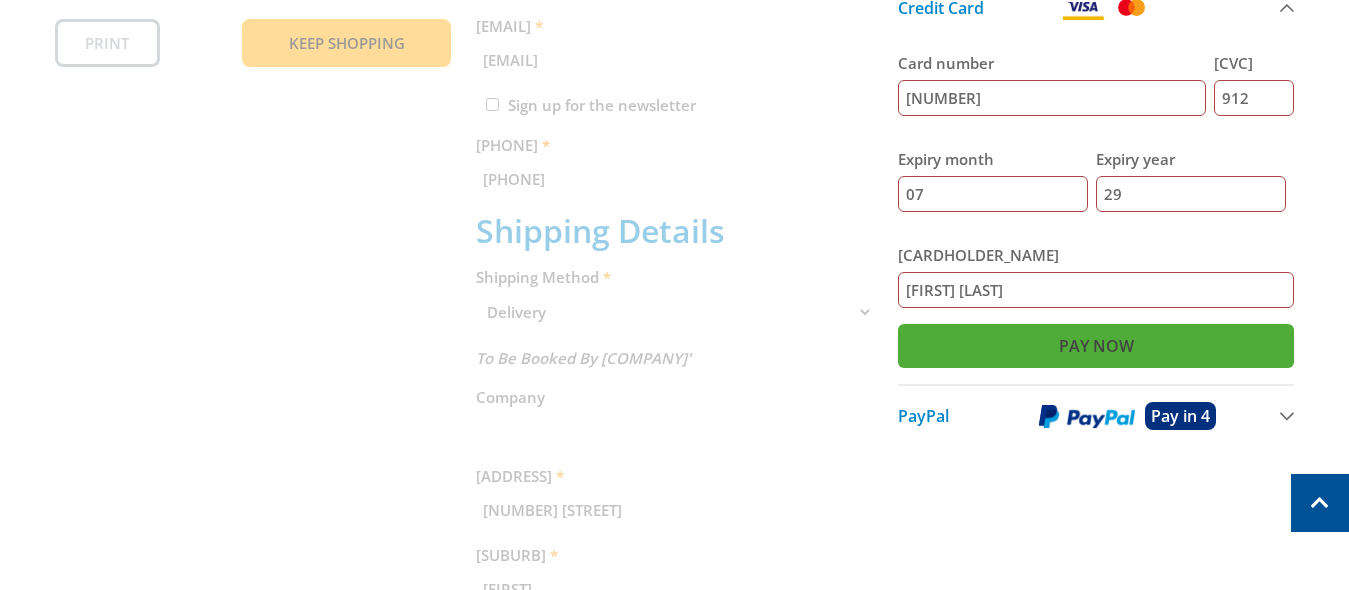 click on "Pay Now" at bounding box center [1096, 346] 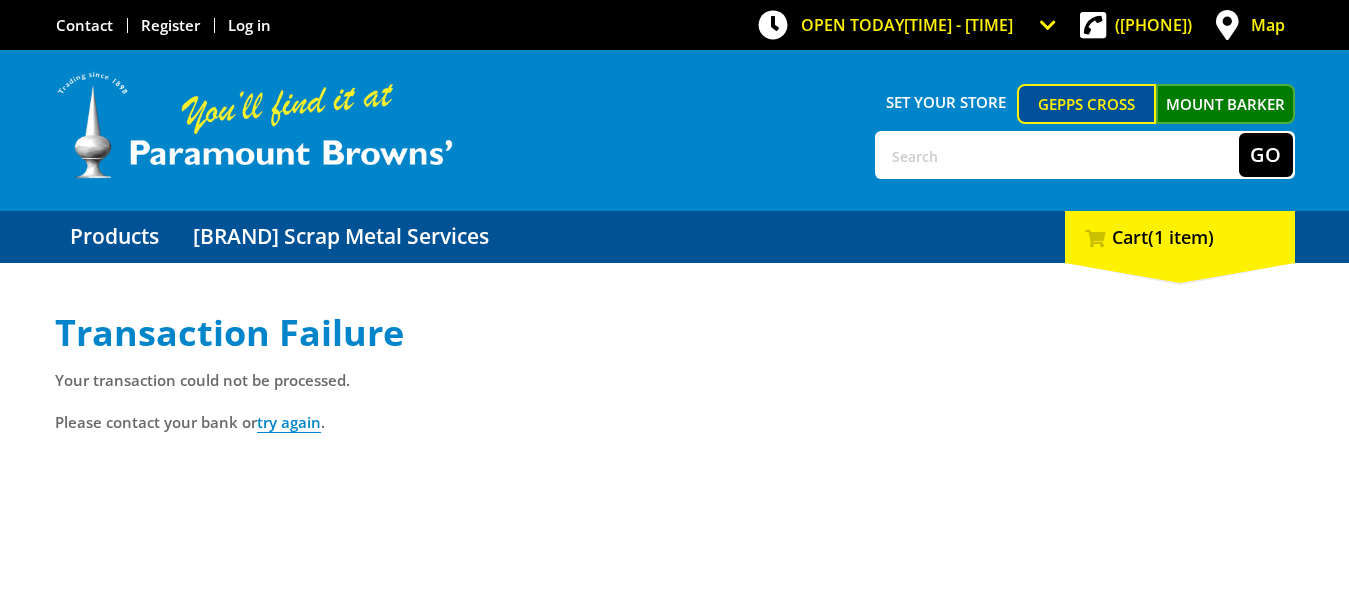 scroll, scrollTop: 0, scrollLeft: 0, axis: both 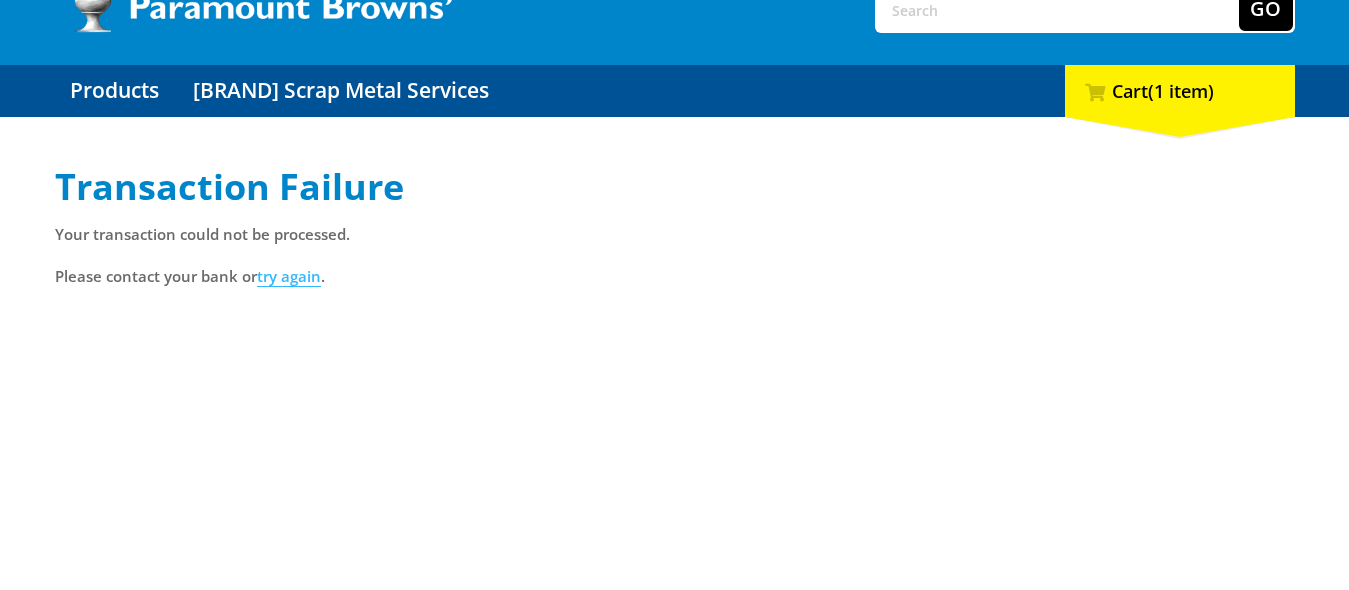 click on "try again" at bounding box center [289, 276] 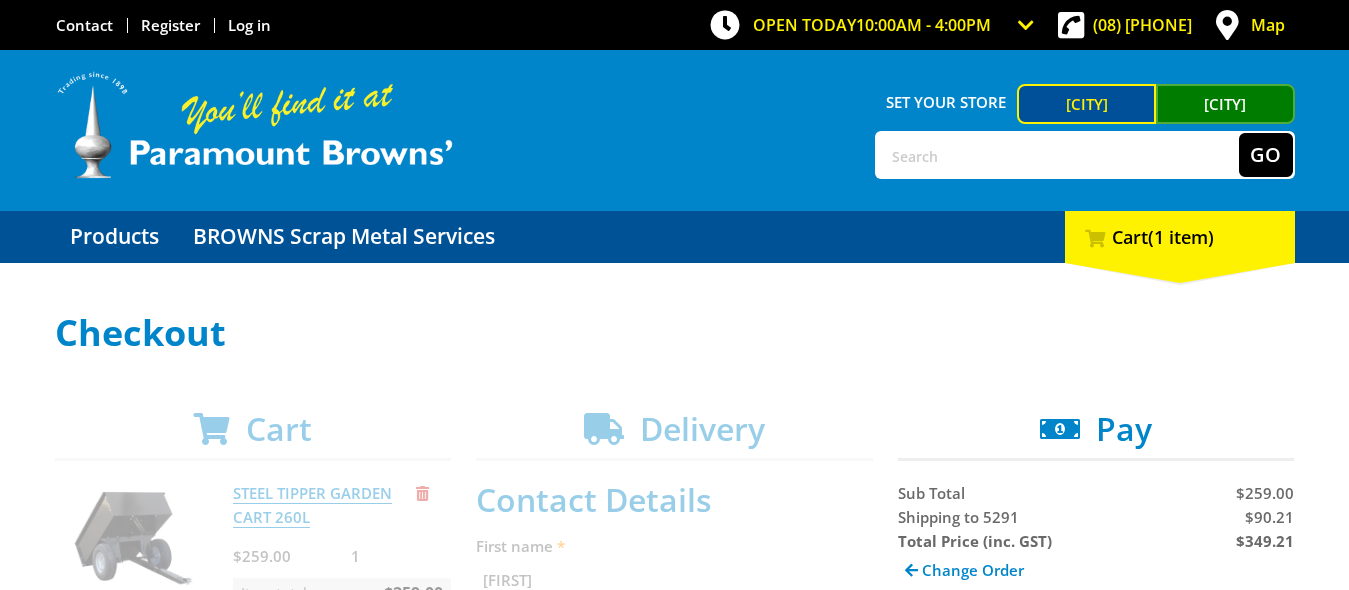 scroll, scrollTop: 0, scrollLeft: 0, axis: both 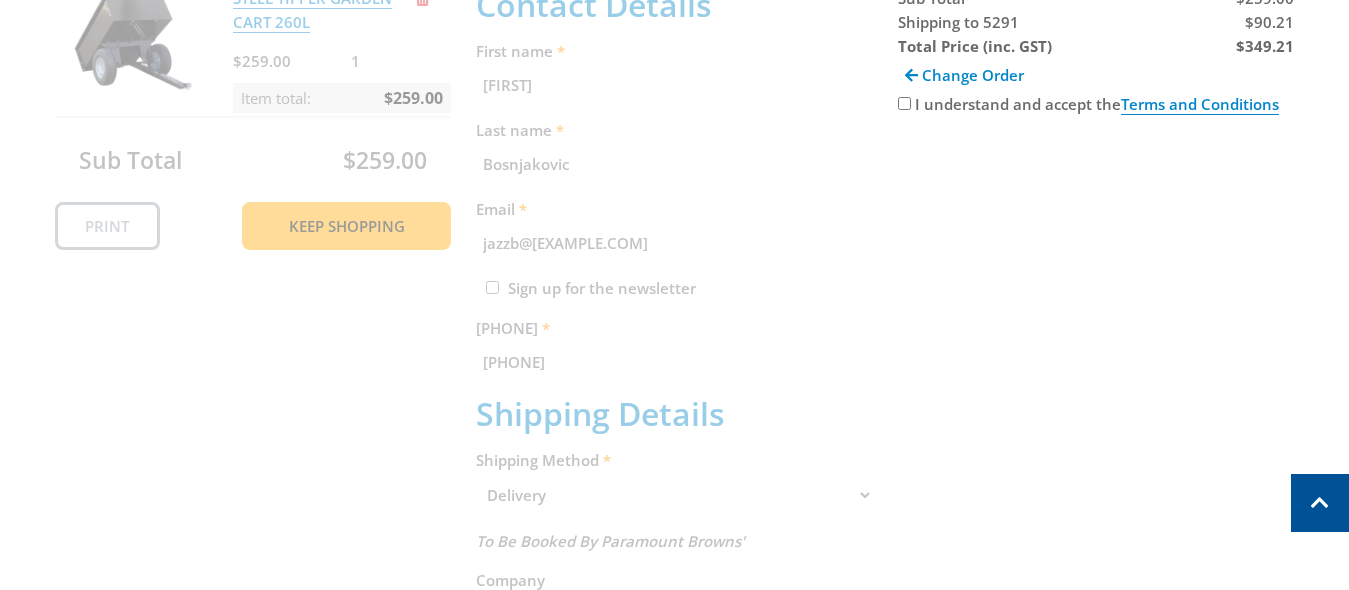 click on "I understand and accept the  Terms and Conditions" at bounding box center [904, 103] 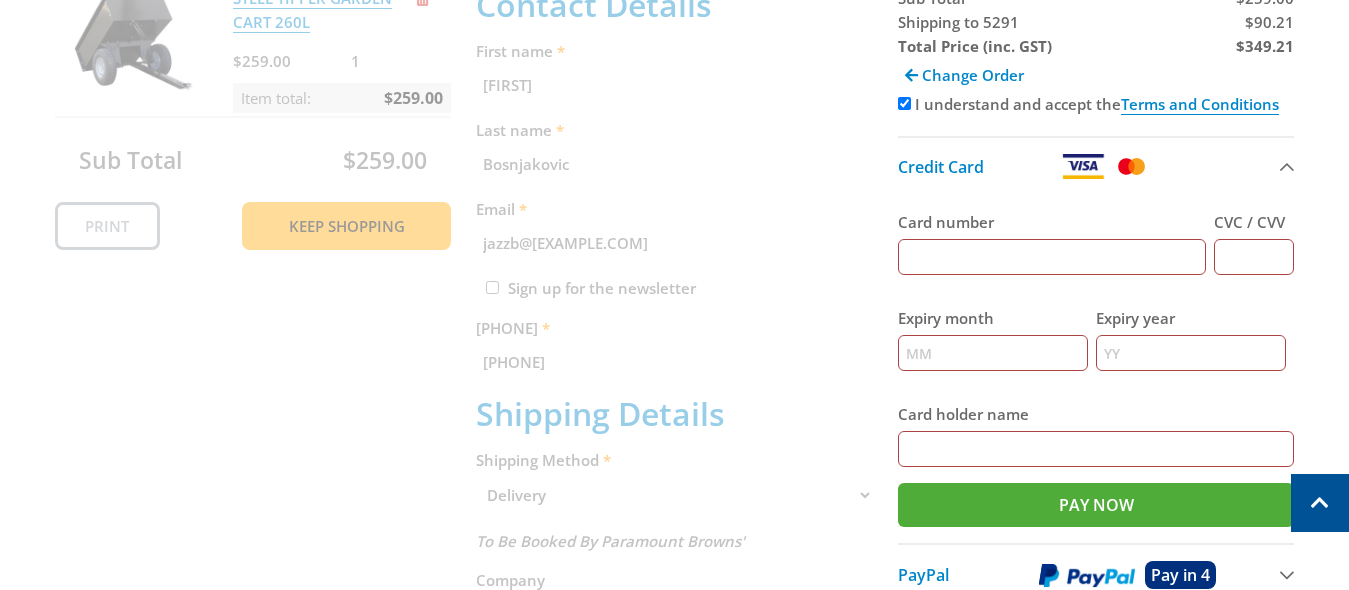 click on "Card number" at bounding box center (1052, 257) 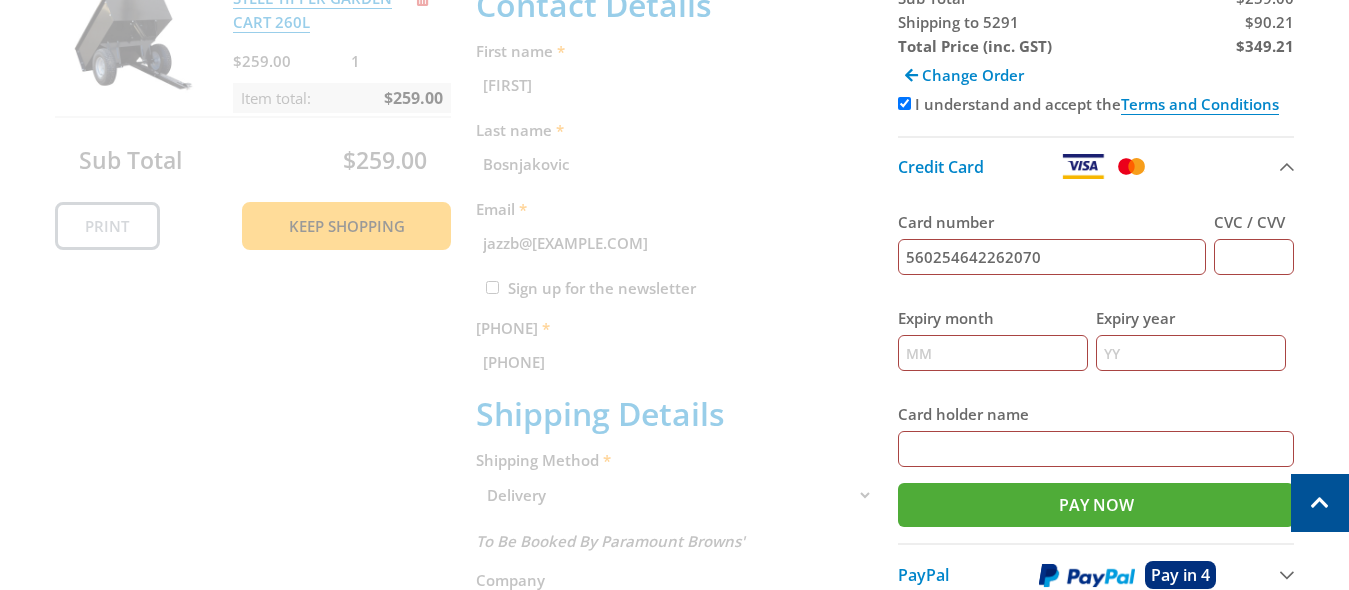 type on "560254642262070" 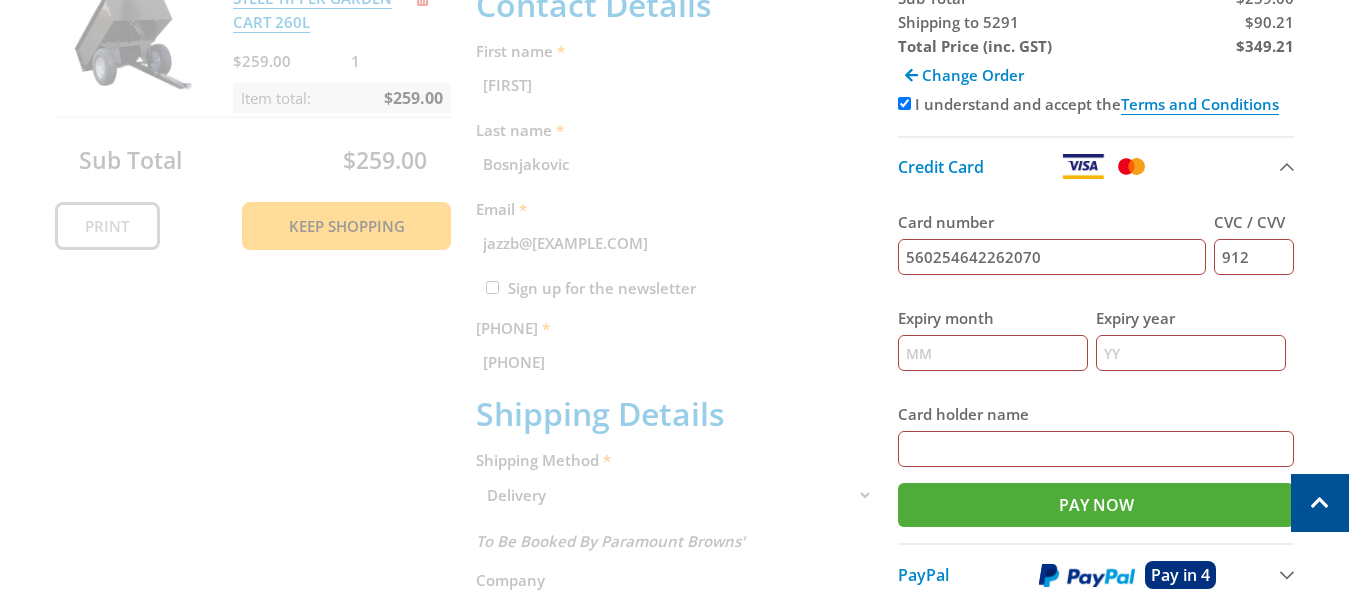 type on "912" 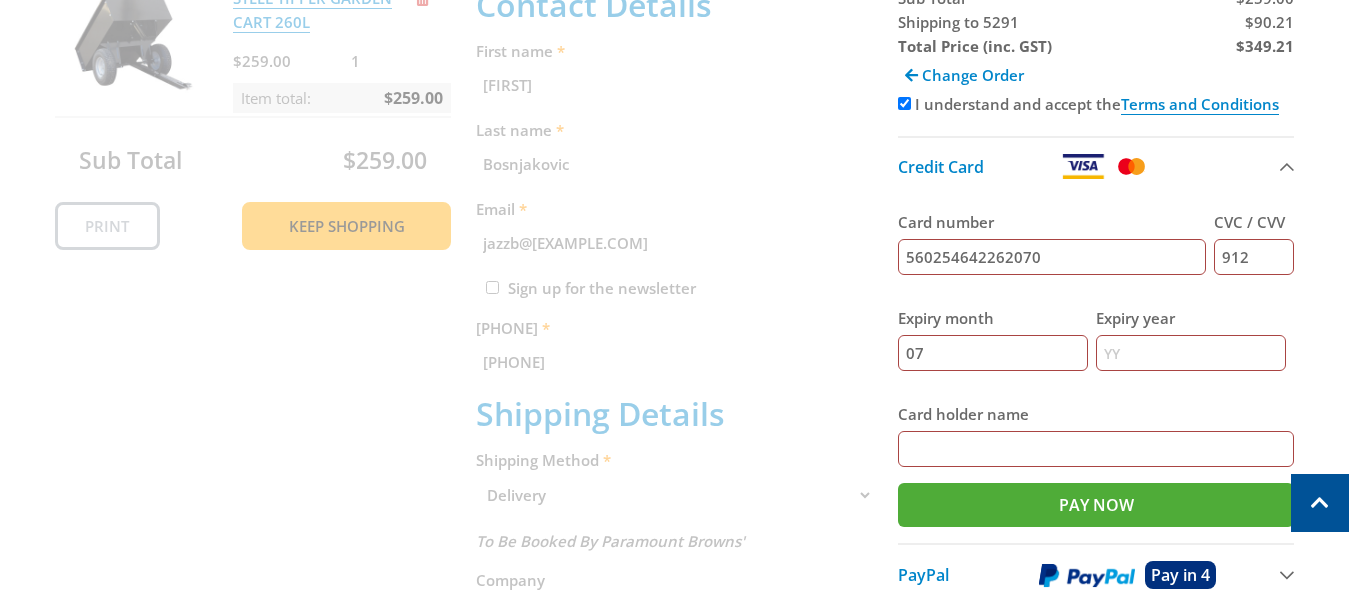 type on "07" 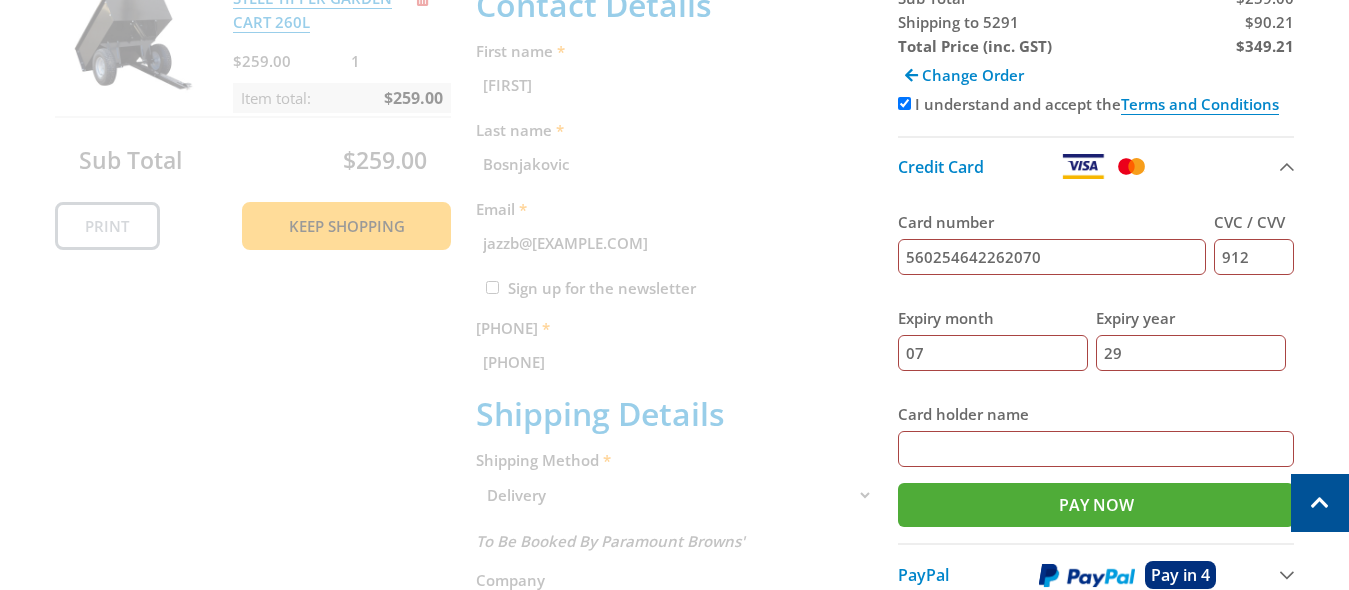 type on "29" 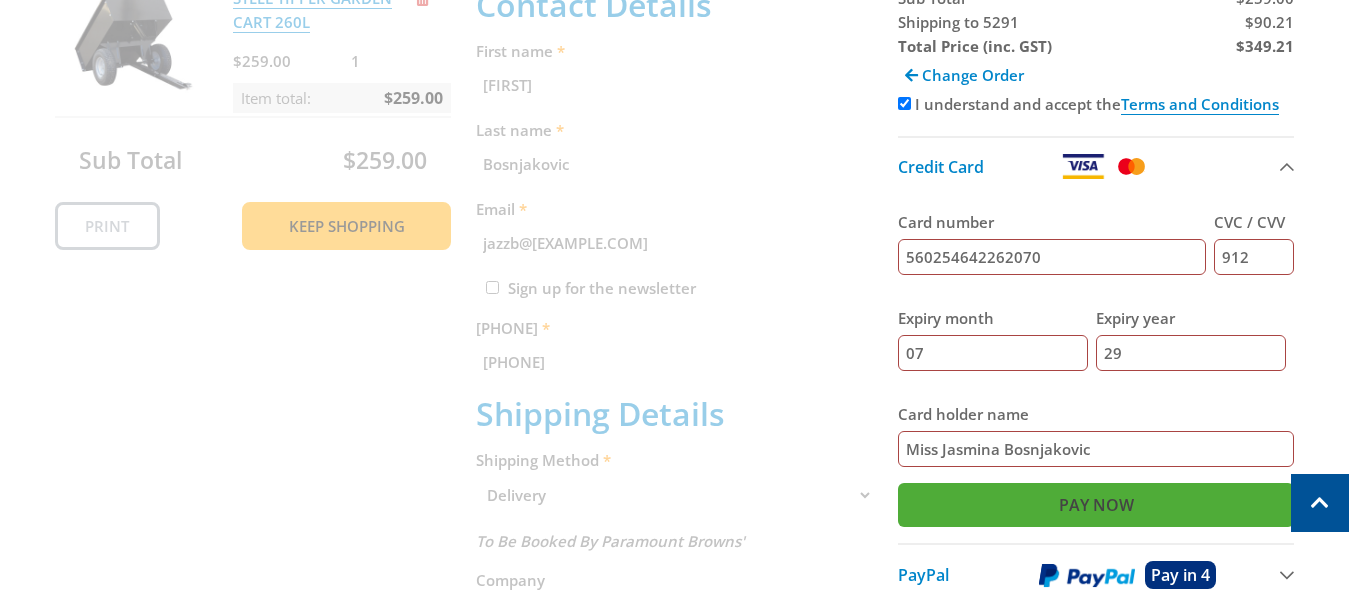 type on "Miss Jasmina Bosnjakovic" 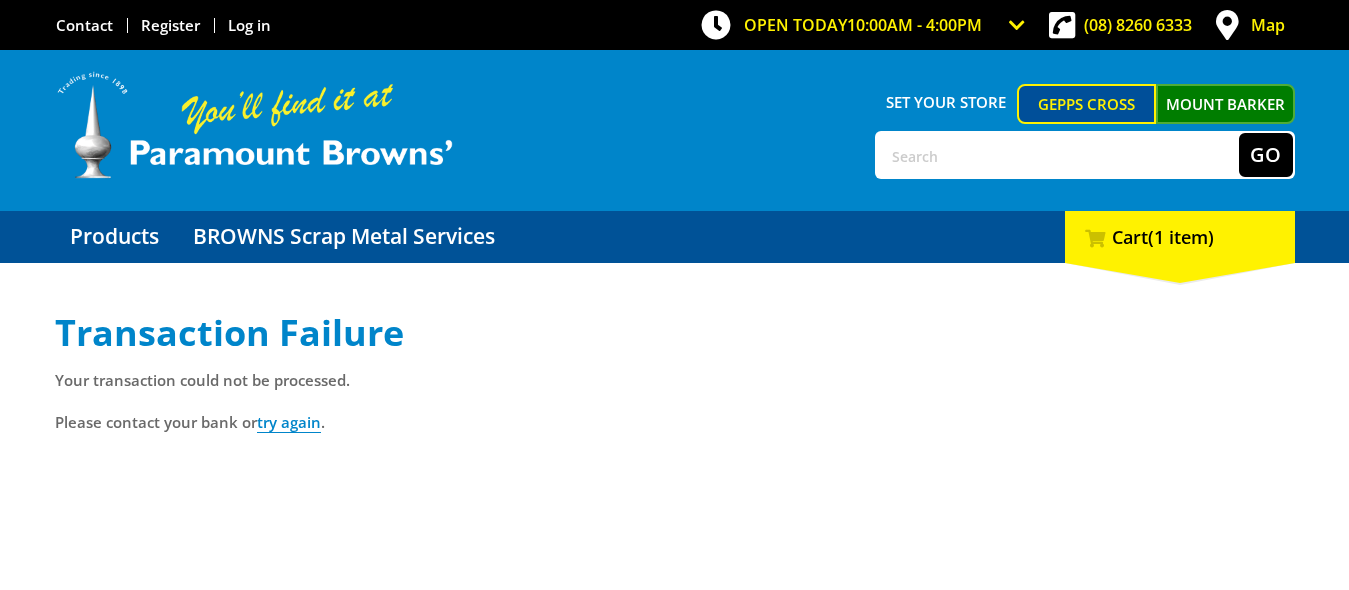 scroll, scrollTop: 0, scrollLeft: 0, axis: both 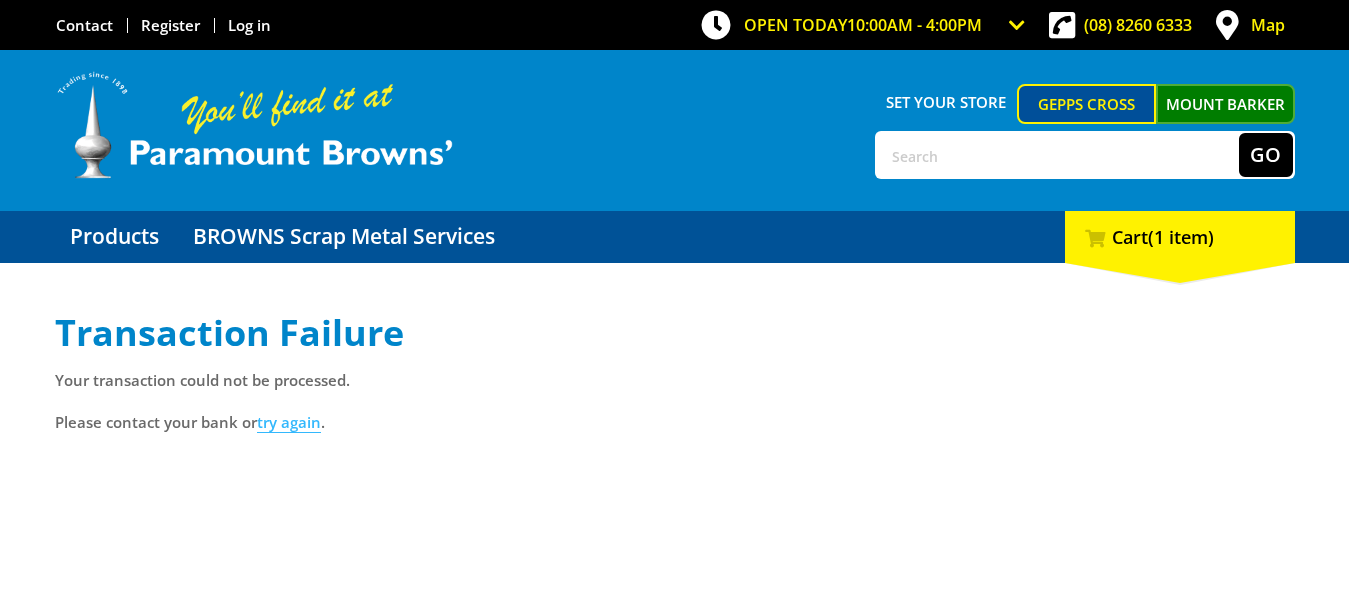 click on "try again" at bounding box center [289, 422] 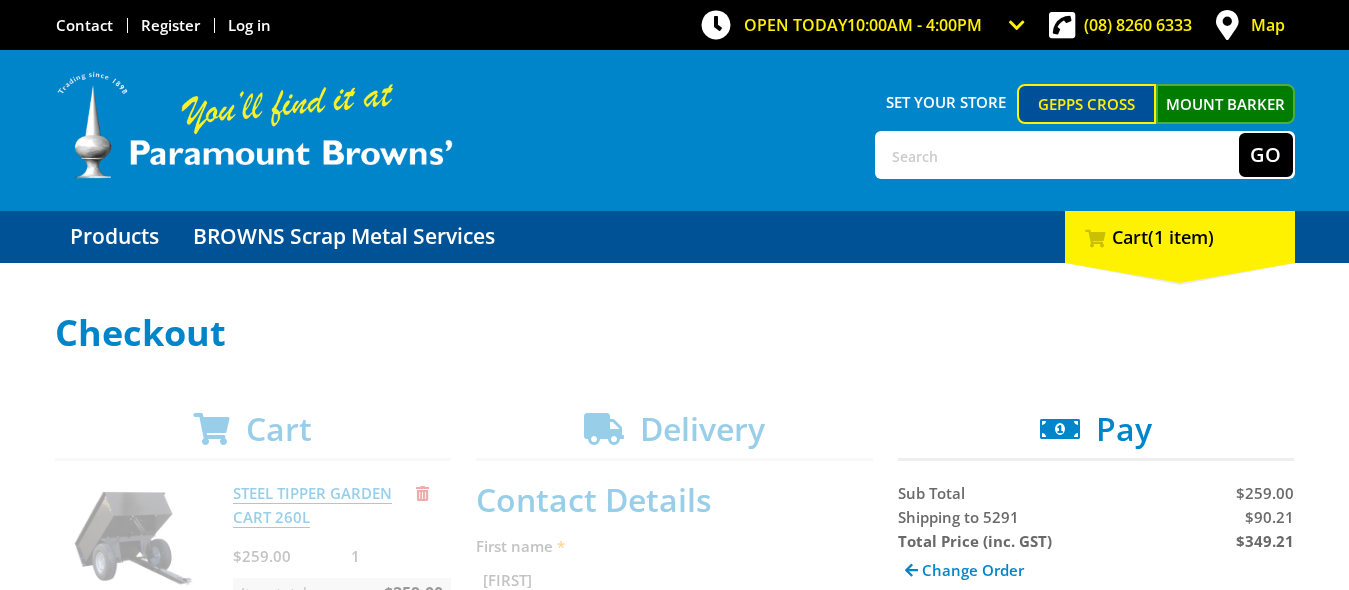 scroll, scrollTop: 0, scrollLeft: 0, axis: both 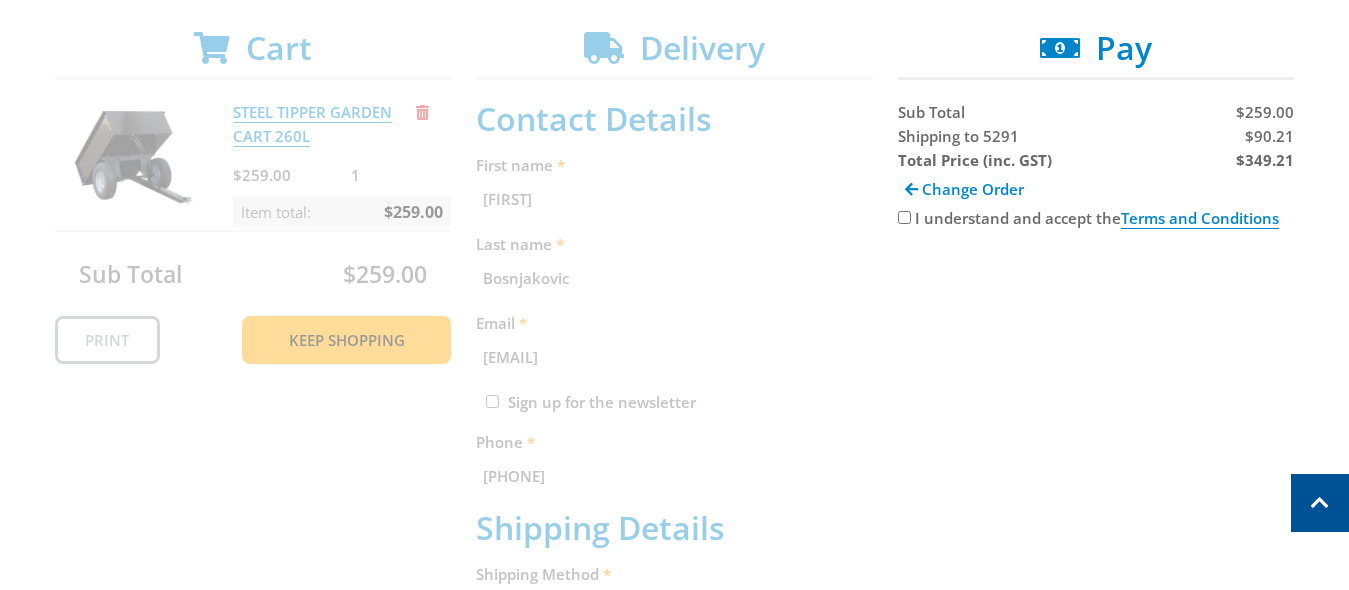 click on "I understand and accept the  Terms and Conditions" at bounding box center [904, 217] 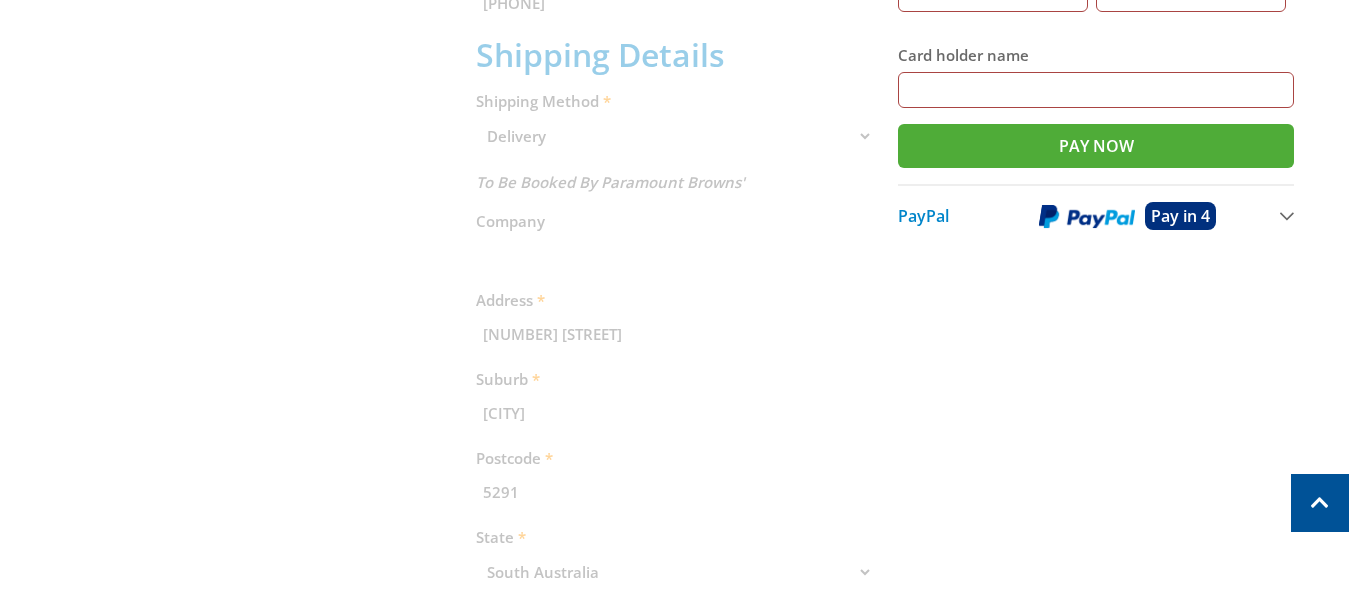 scroll, scrollTop: 899, scrollLeft: 0, axis: vertical 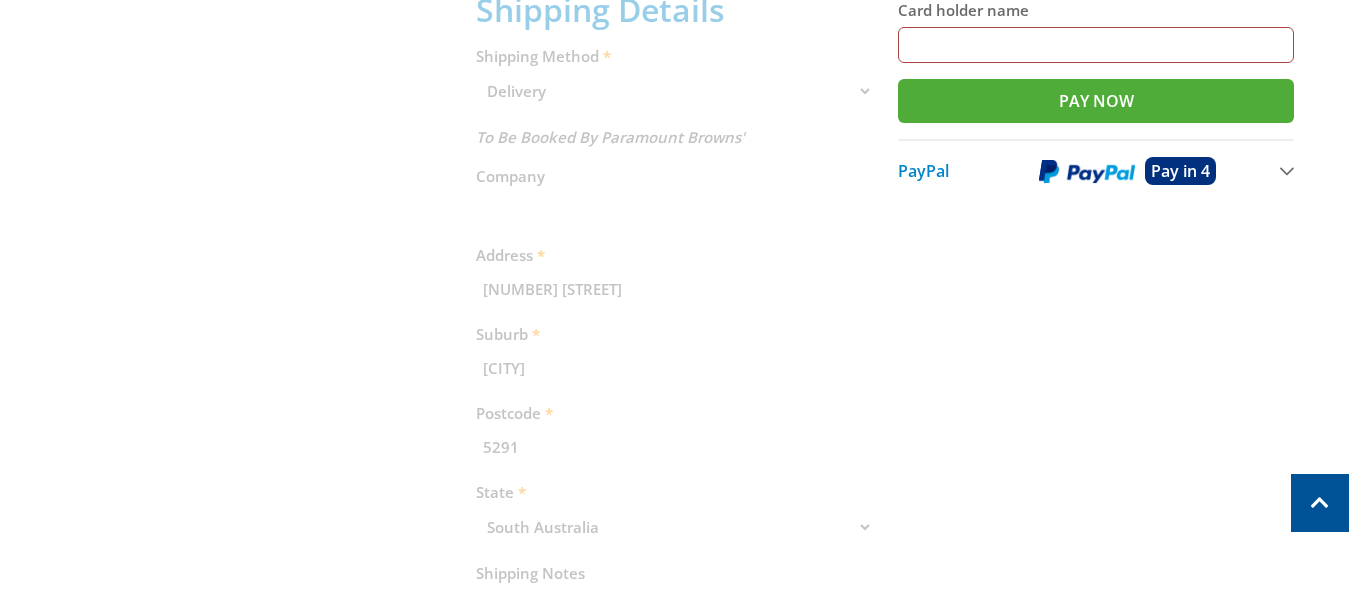 click on "PayPal" at bounding box center [923, 171] 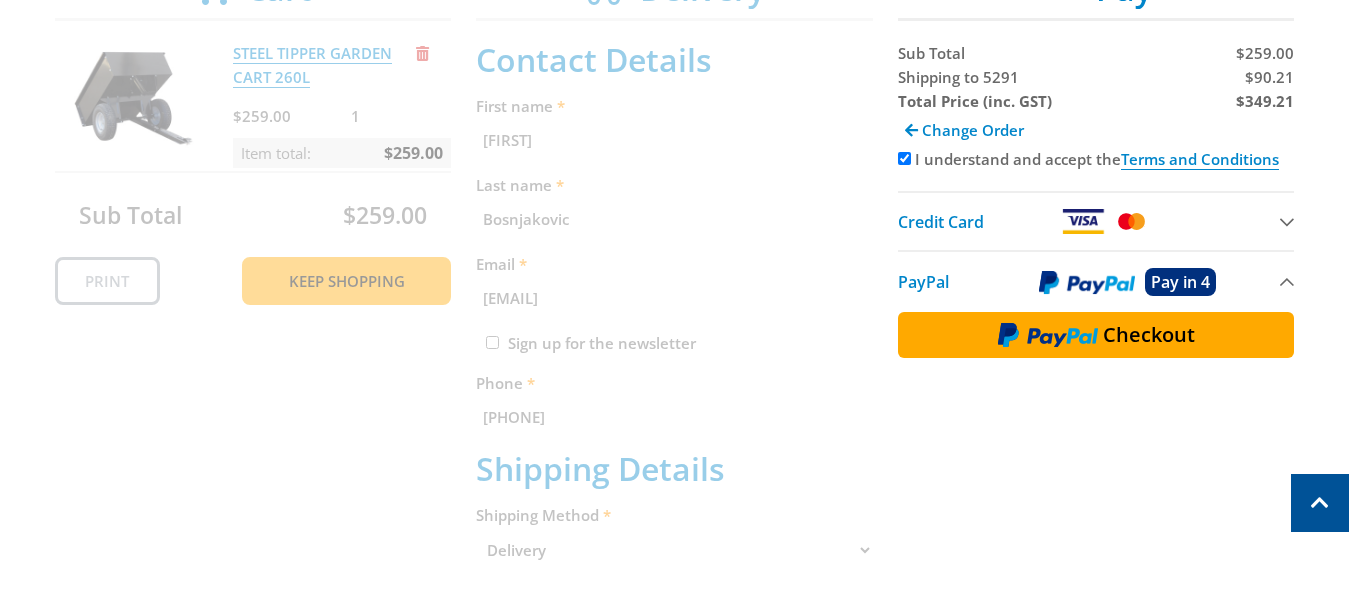 scroll, scrollTop: 327, scrollLeft: 0, axis: vertical 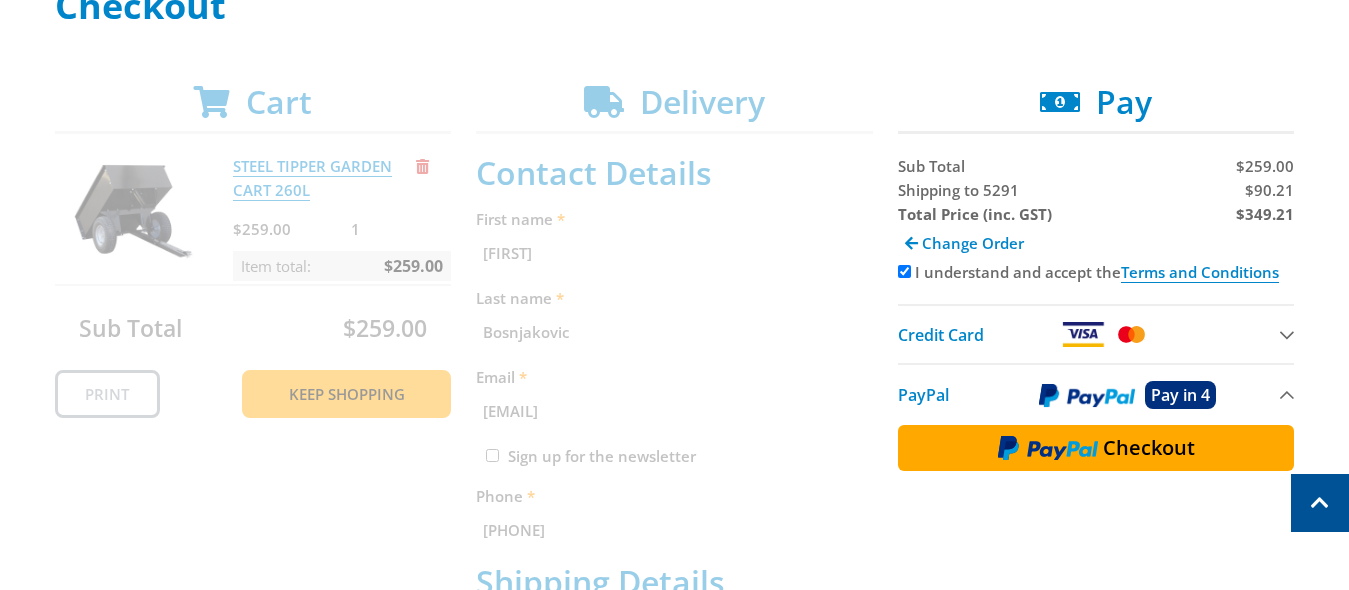 click on "Checkout" at bounding box center [1096, 448] 